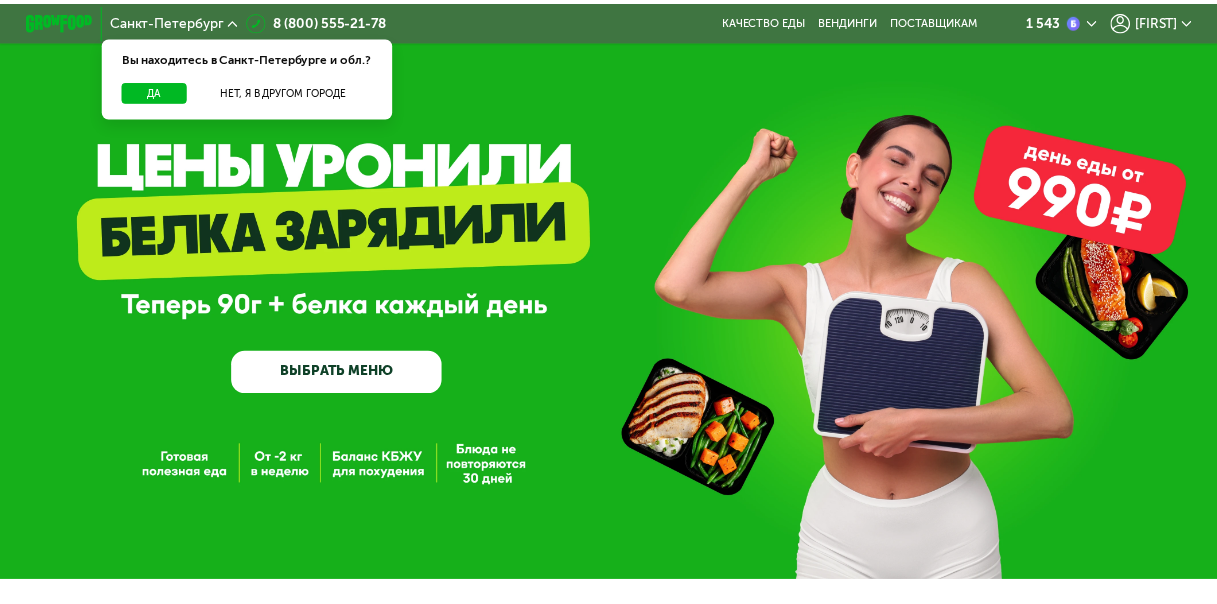 scroll, scrollTop: 0, scrollLeft: 0, axis: both 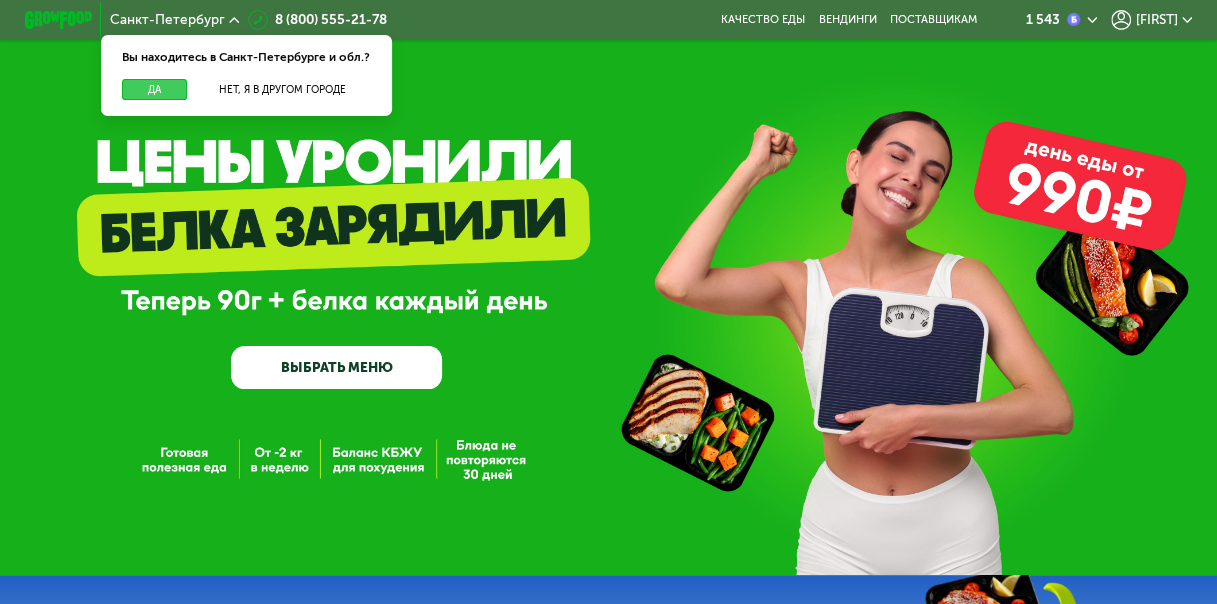click on "Да" at bounding box center [154, 89] 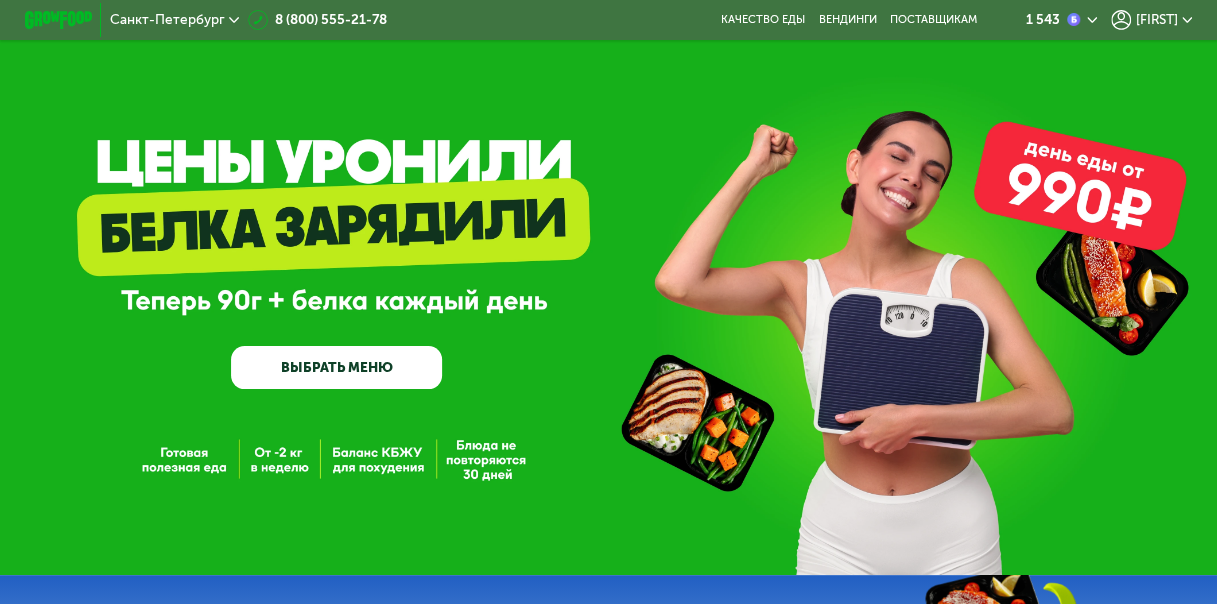 click on "[FIRST]" at bounding box center [1156, 20] 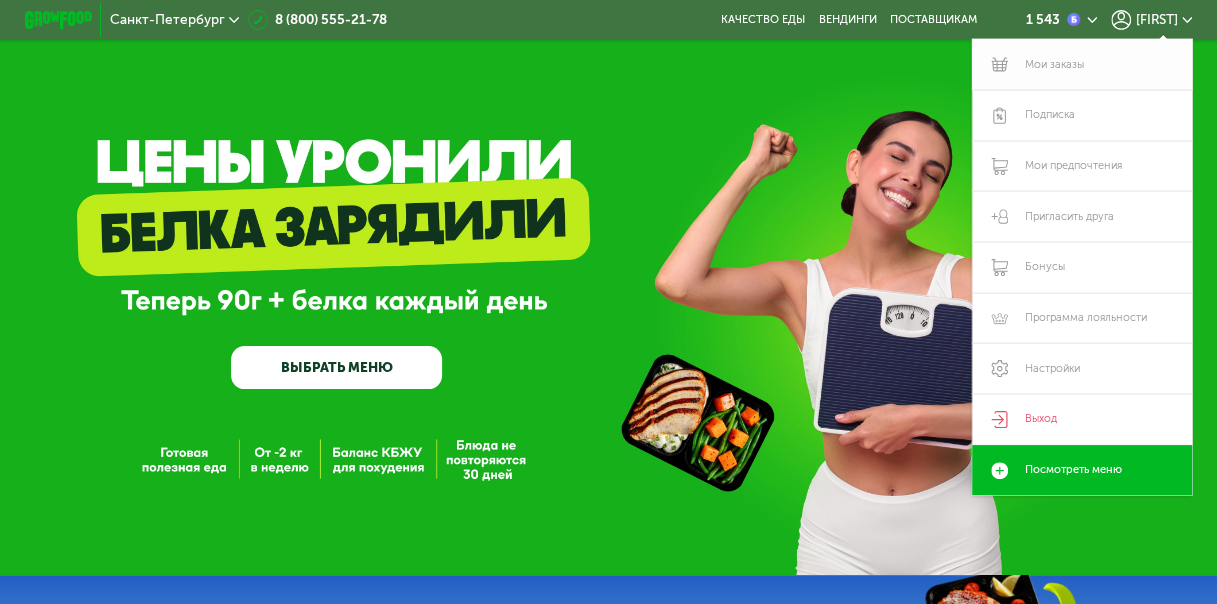 click on "Мои заказы" at bounding box center [1082, 64] 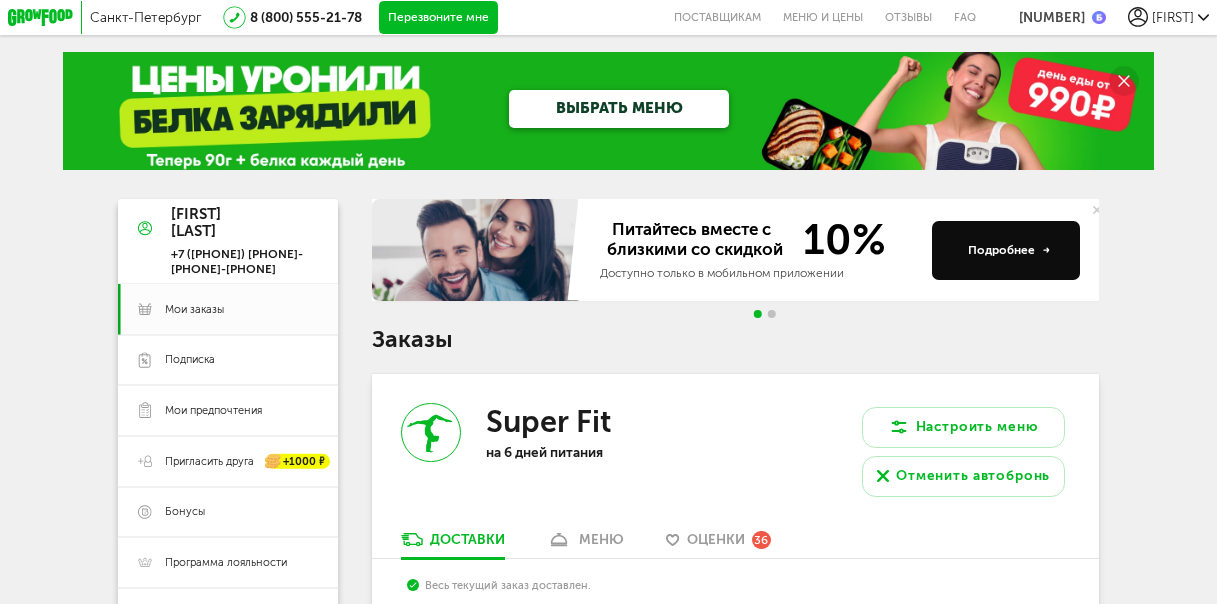 scroll, scrollTop: 300, scrollLeft: 0, axis: vertical 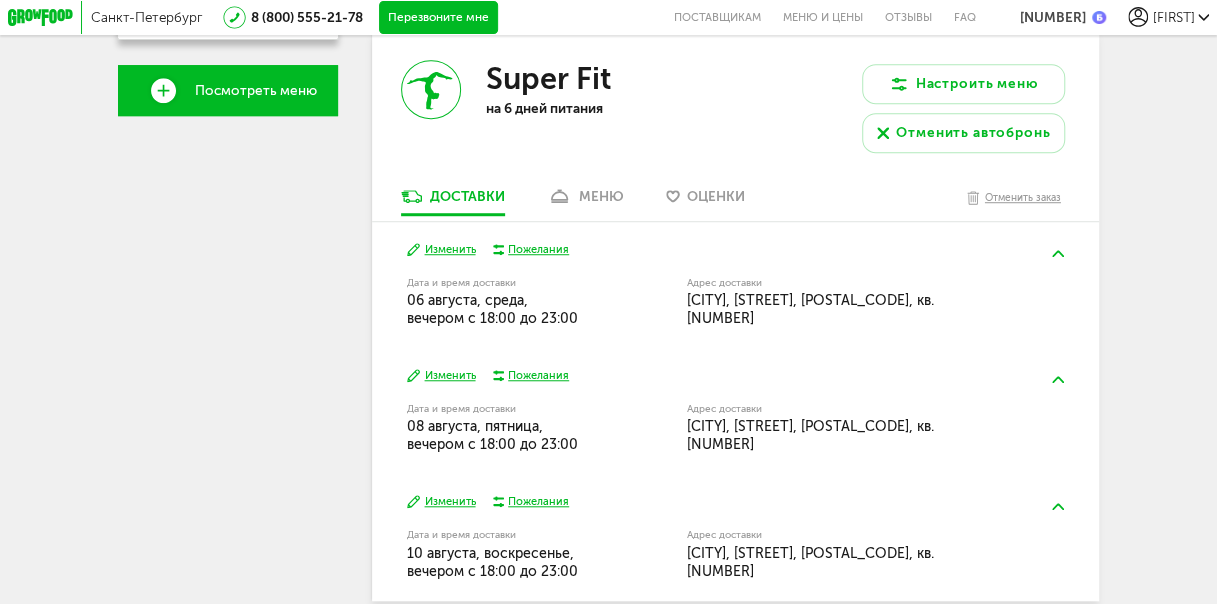 click on "меню" at bounding box center (601, 196) 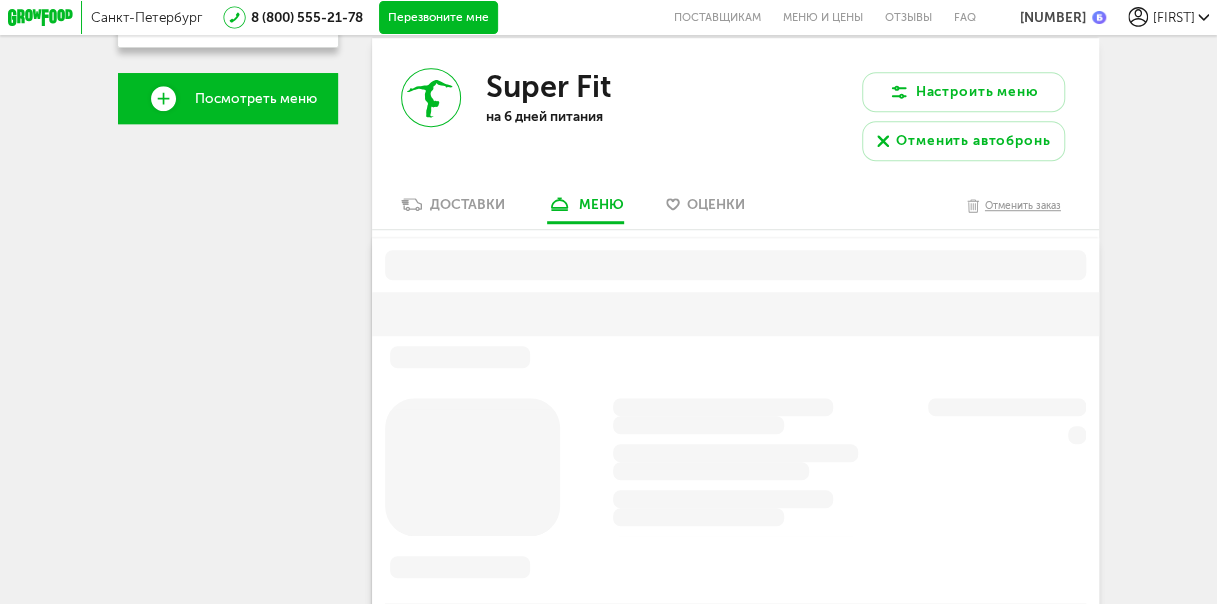 scroll, scrollTop: 587, scrollLeft: 0, axis: vertical 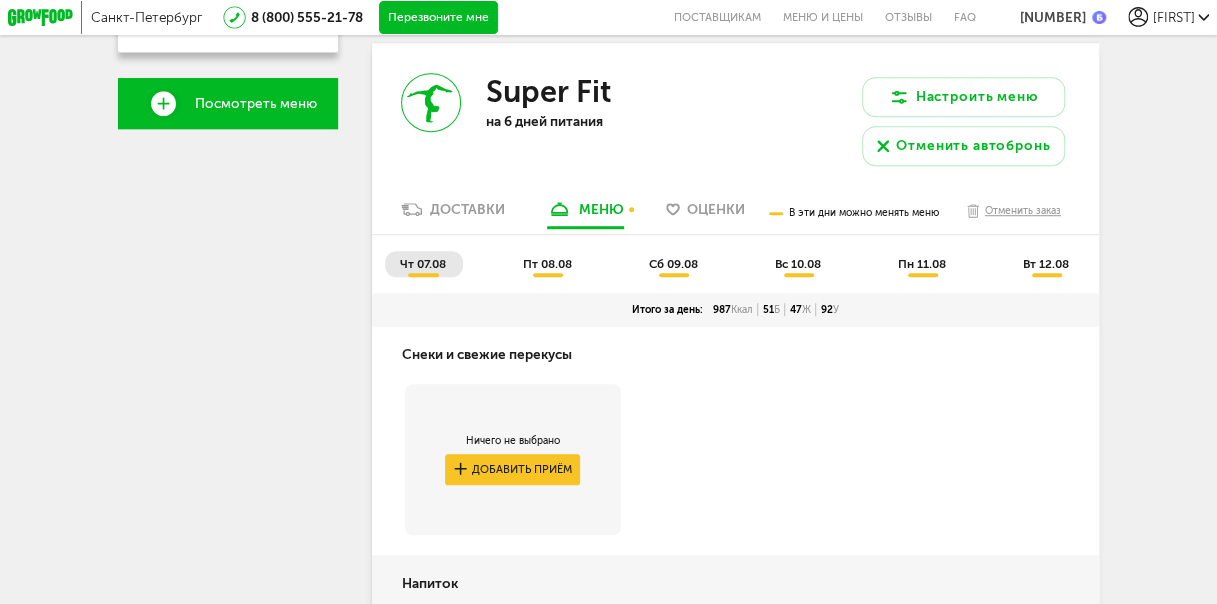 click on "чт 07.08" at bounding box center (423, 264) 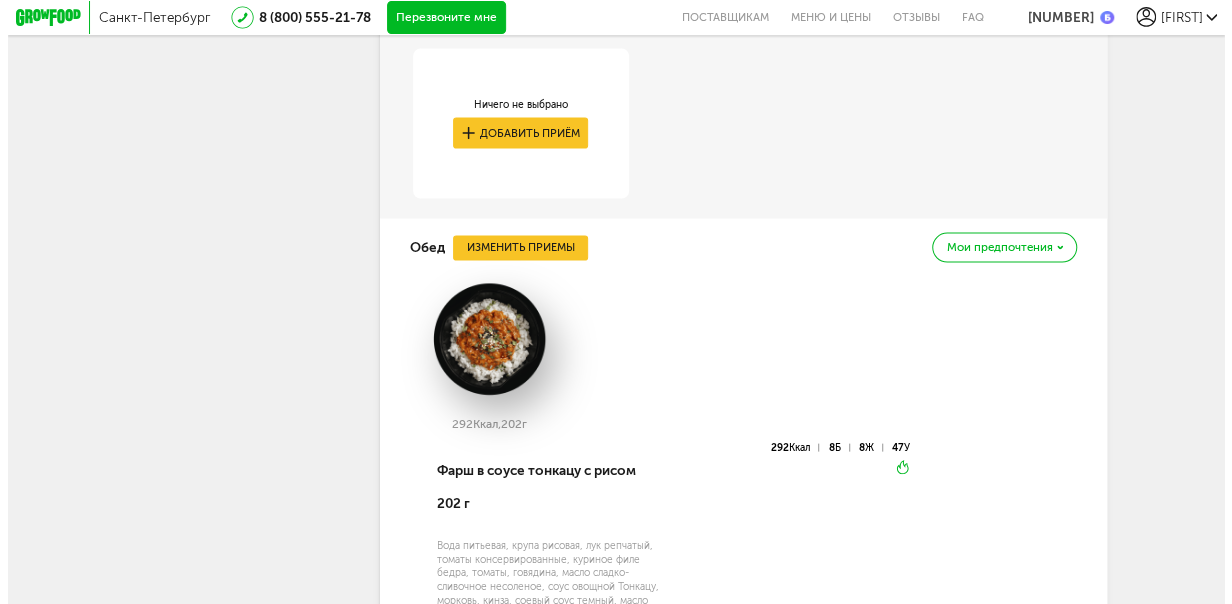 scroll, scrollTop: 1787, scrollLeft: 0, axis: vertical 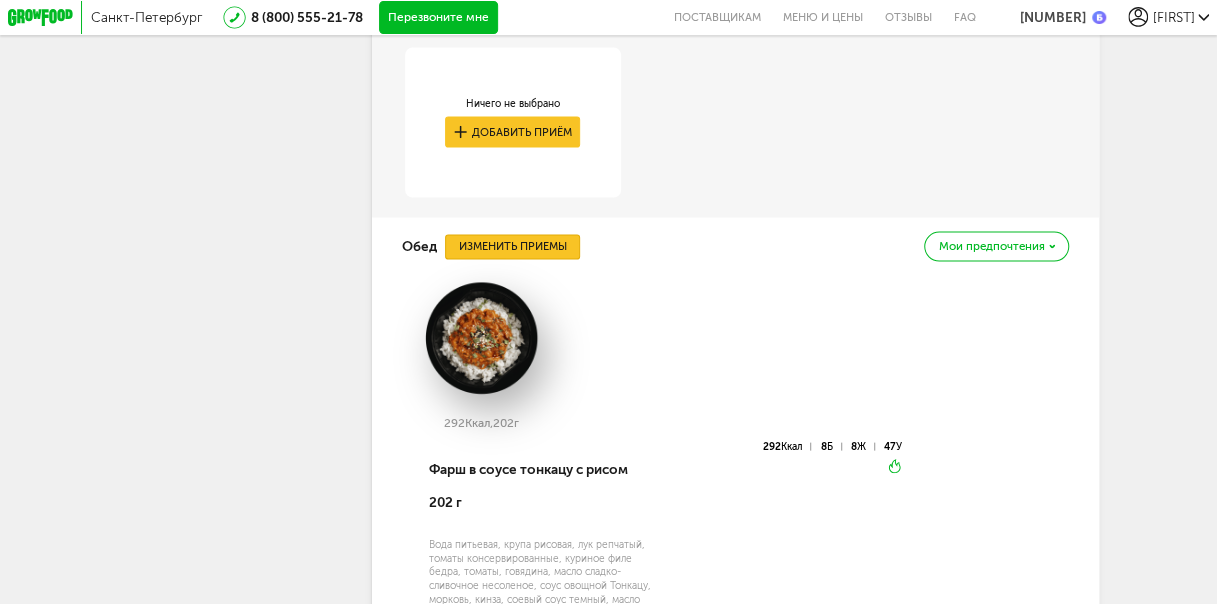 click on "Изменить приемы" at bounding box center [512, 246] 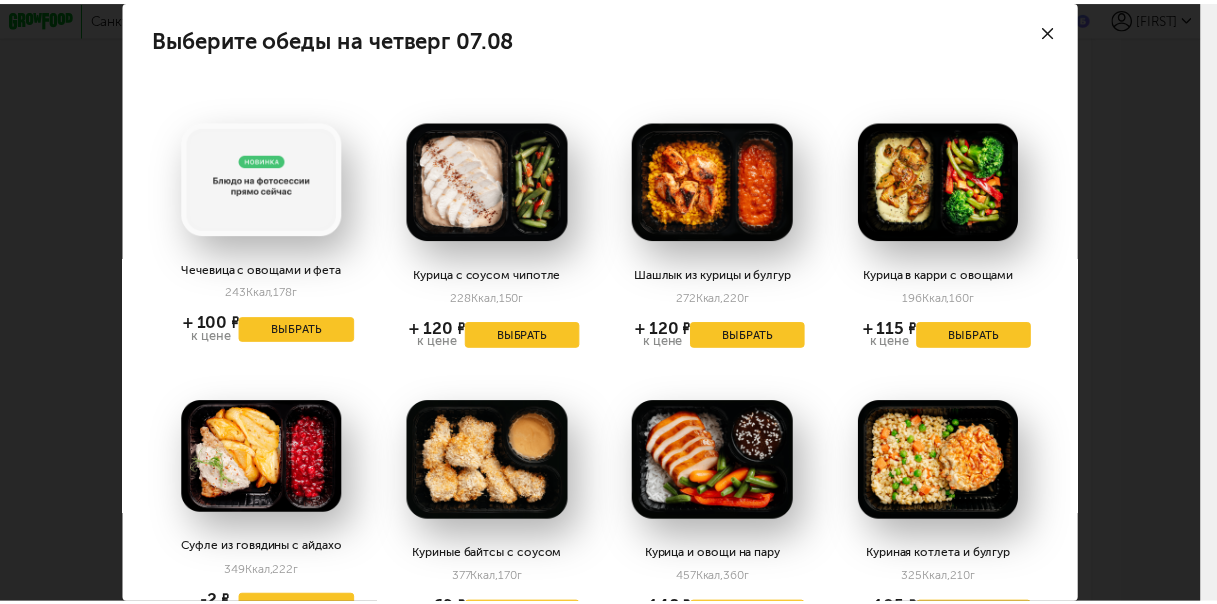 scroll, scrollTop: 600, scrollLeft: 0, axis: vertical 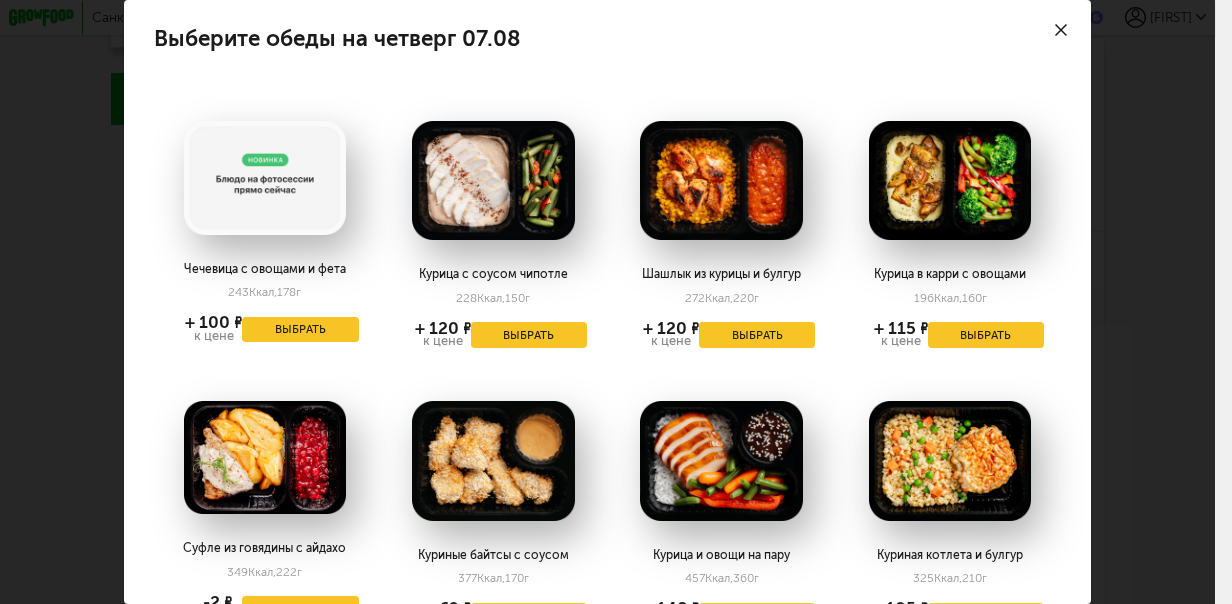 click 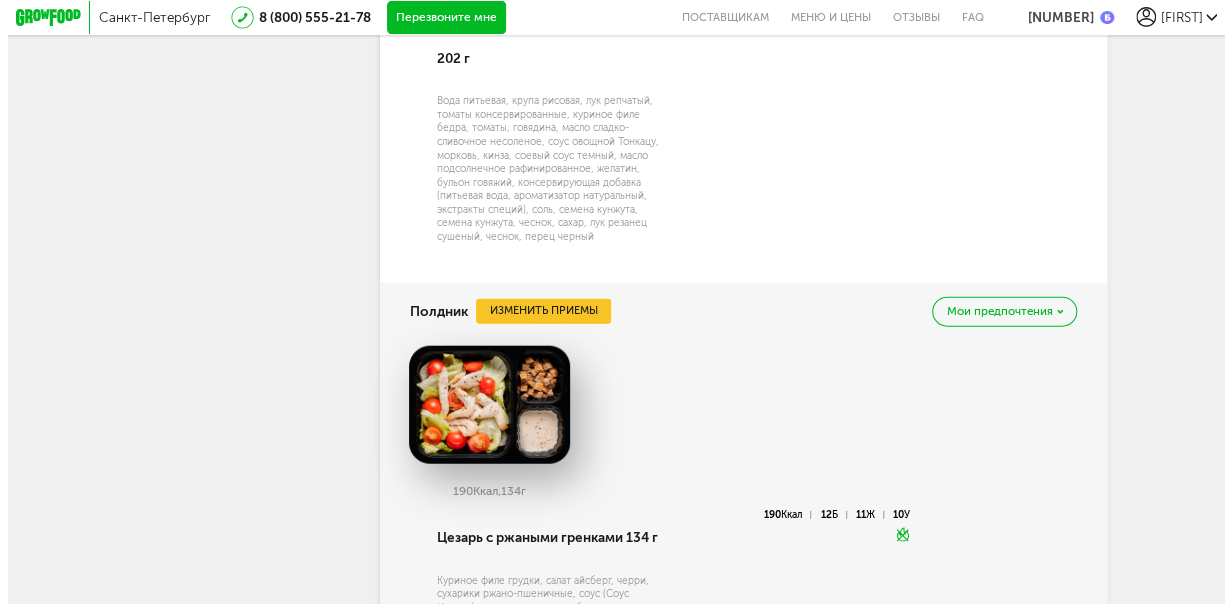 scroll, scrollTop: 1930, scrollLeft: 0, axis: vertical 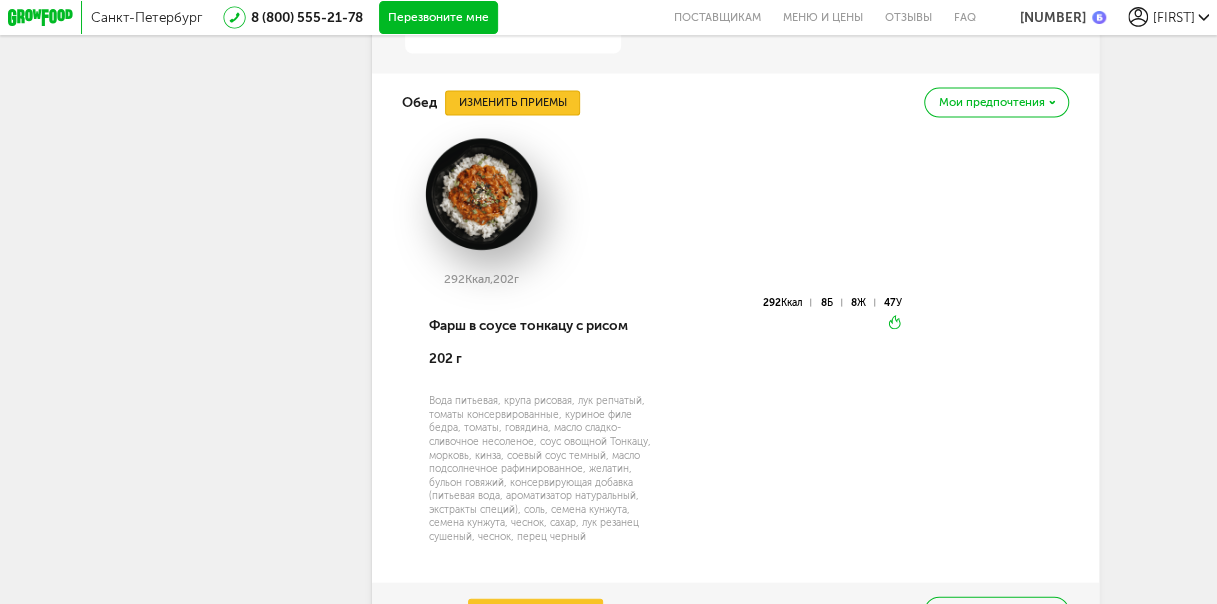 click on "Изменить приемы" at bounding box center (512, 103) 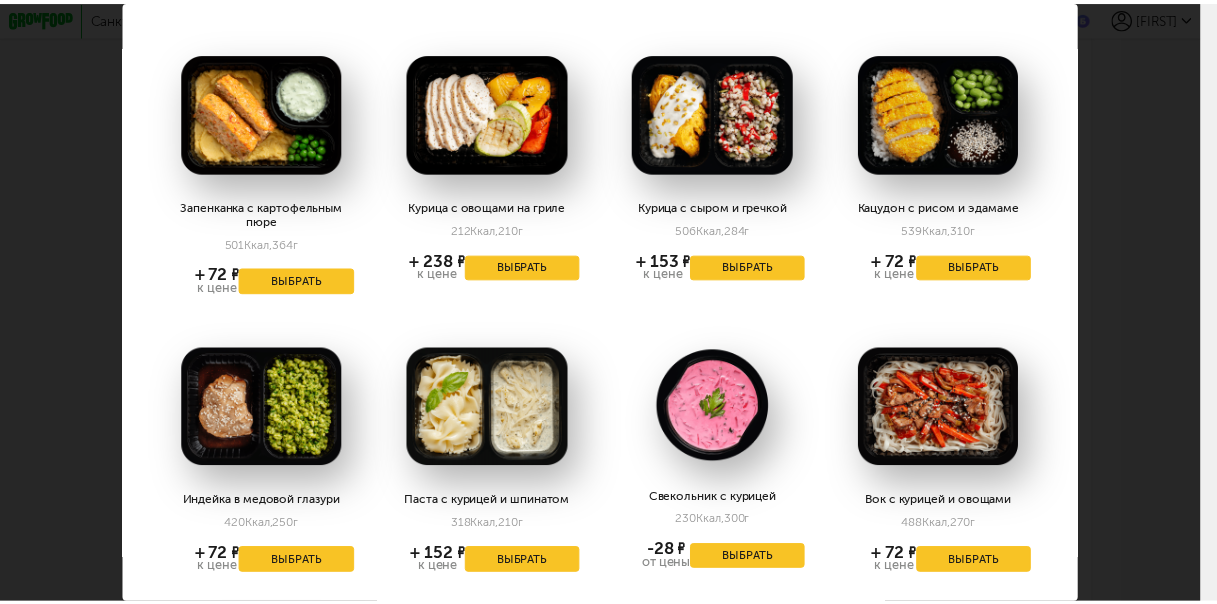 scroll, scrollTop: 1500, scrollLeft: 0, axis: vertical 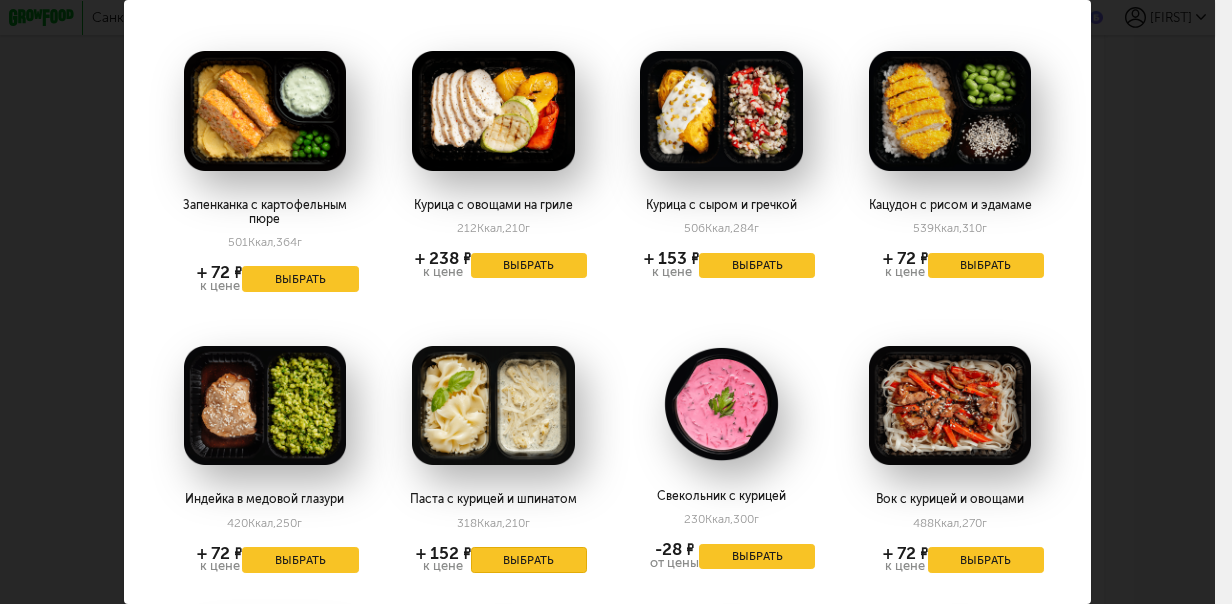 click on "Выбрать" at bounding box center [529, 560] 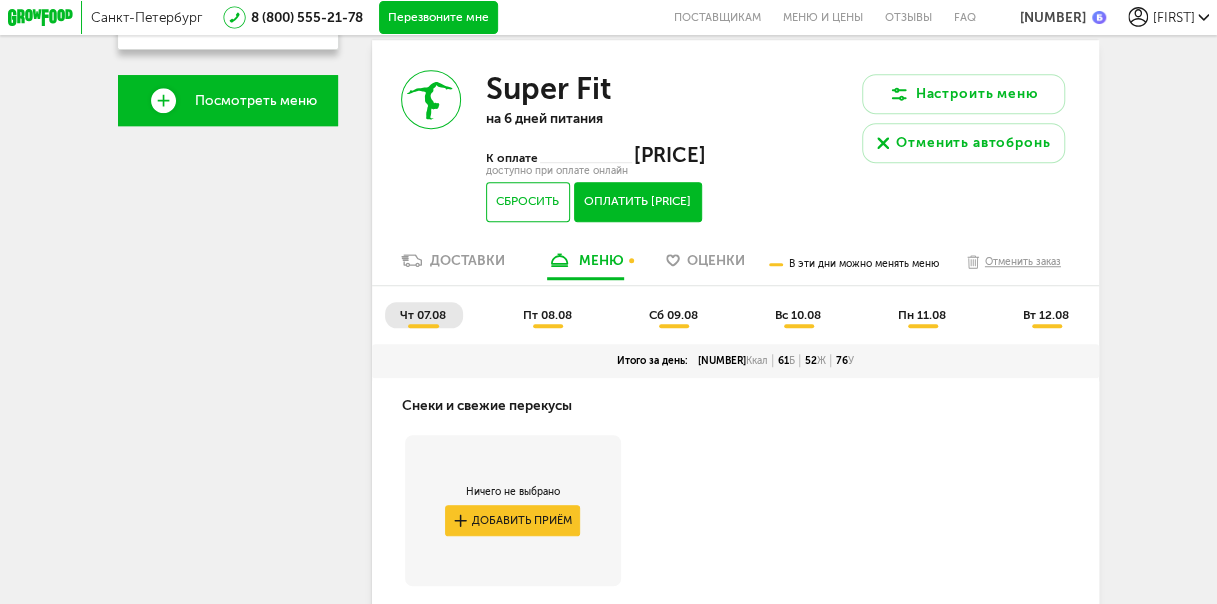 scroll, scrollTop: 530, scrollLeft: 0, axis: vertical 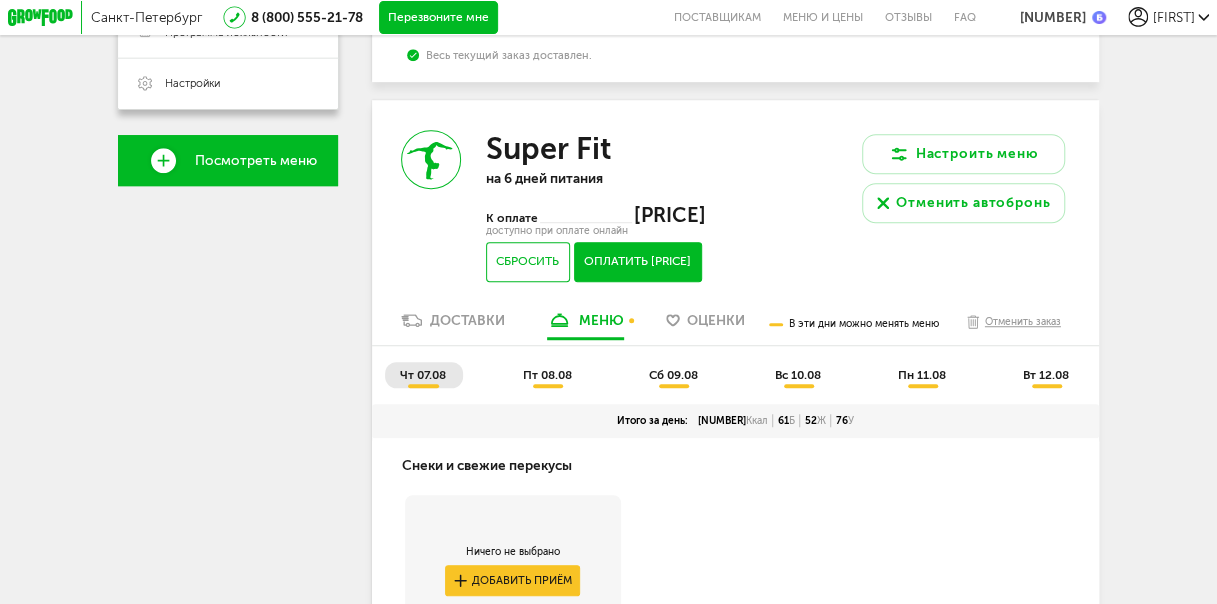 click on "пт 08.08" at bounding box center [547, 375] 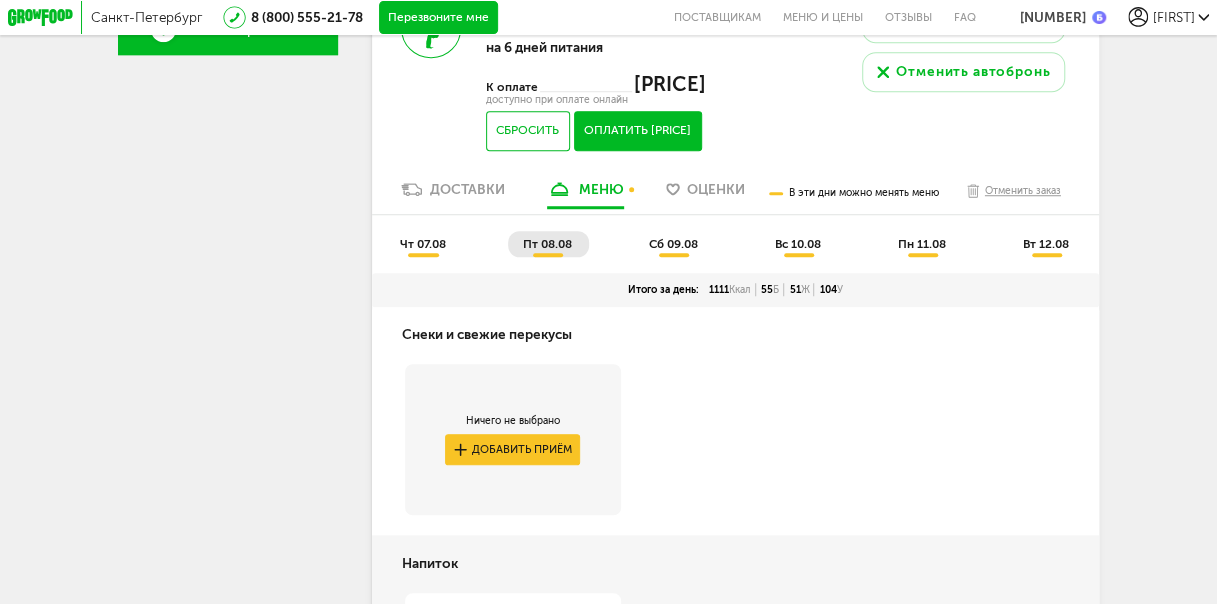 scroll, scrollTop: 649, scrollLeft: 0, axis: vertical 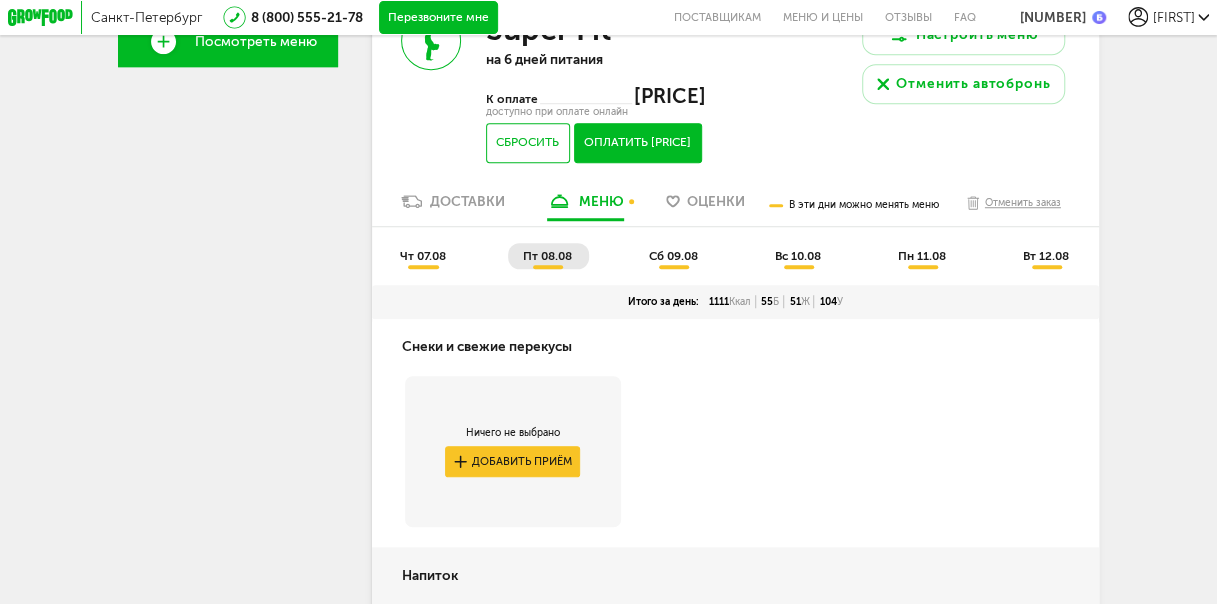click on "сб 09.08" at bounding box center (673, 256) 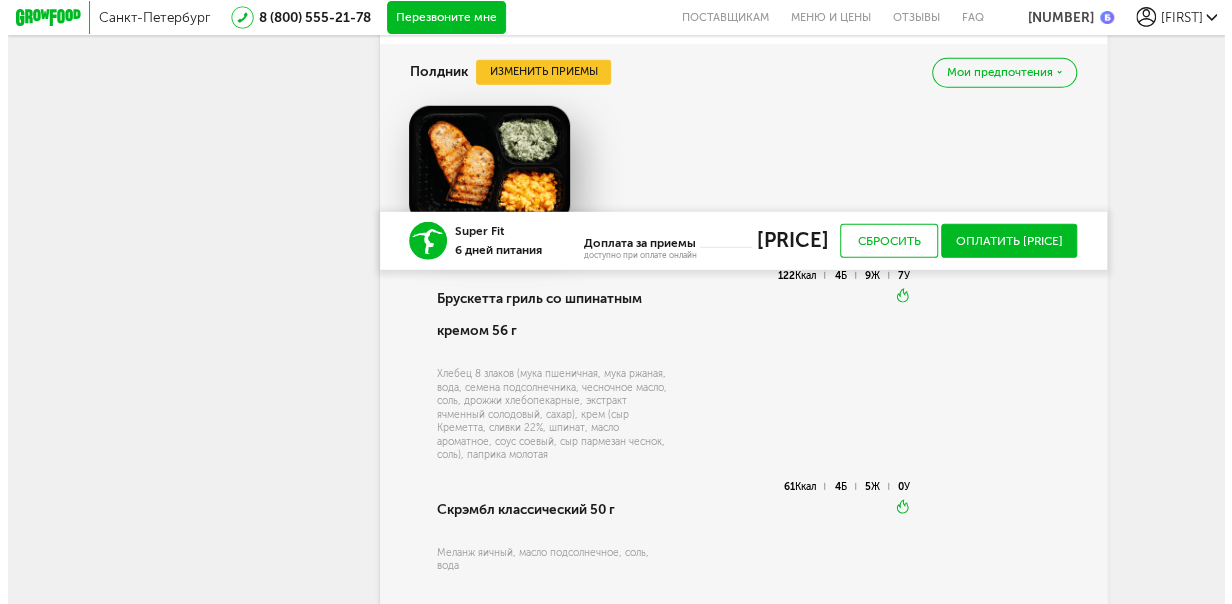 scroll, scrollTop: 2586, scrollLeft: 0, axis: vertical 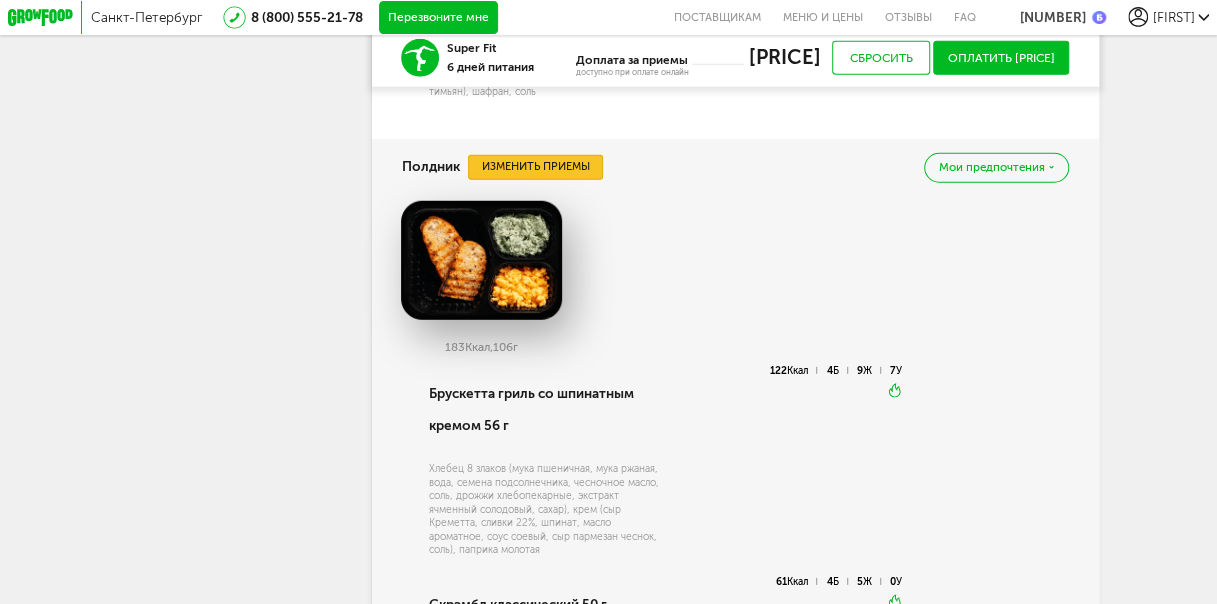 click on "Изменить приемы" at bounding box center (535, 167) 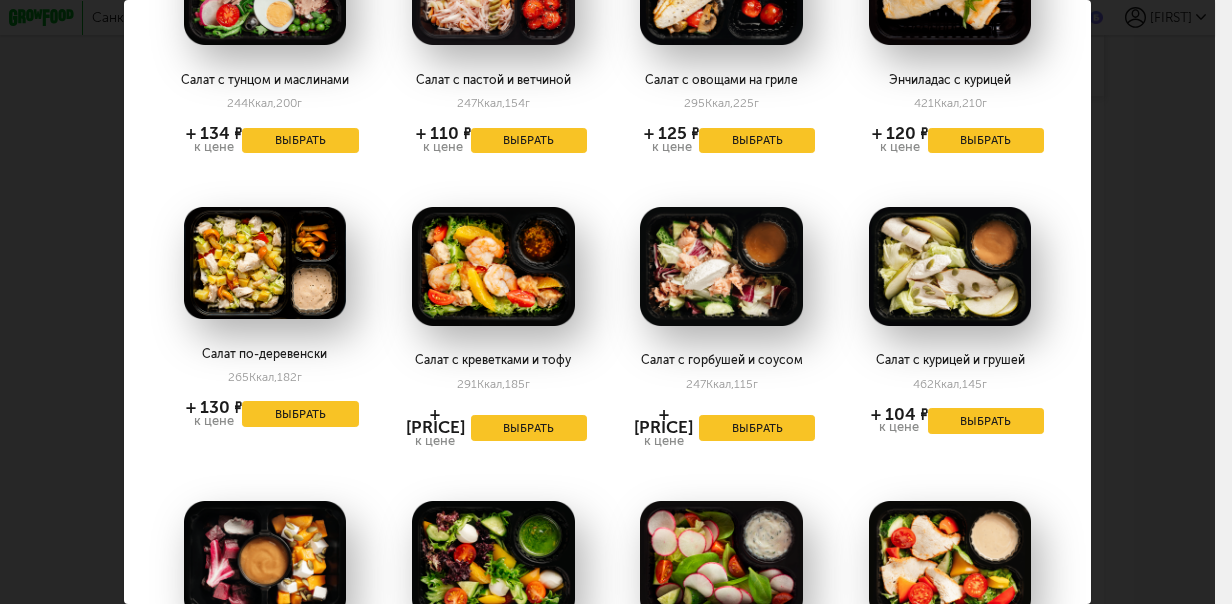 scroll, scrollTop: 900, scrollLeft: 0, axis: vertical 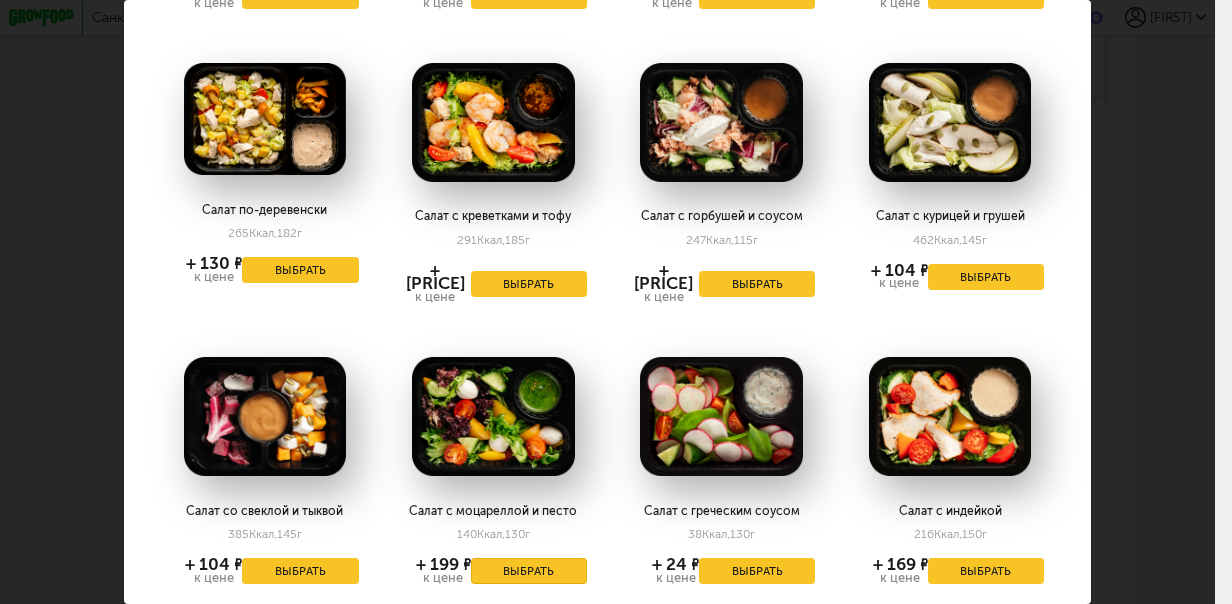 click on "Выбрать" at bounding box center (529, 571) 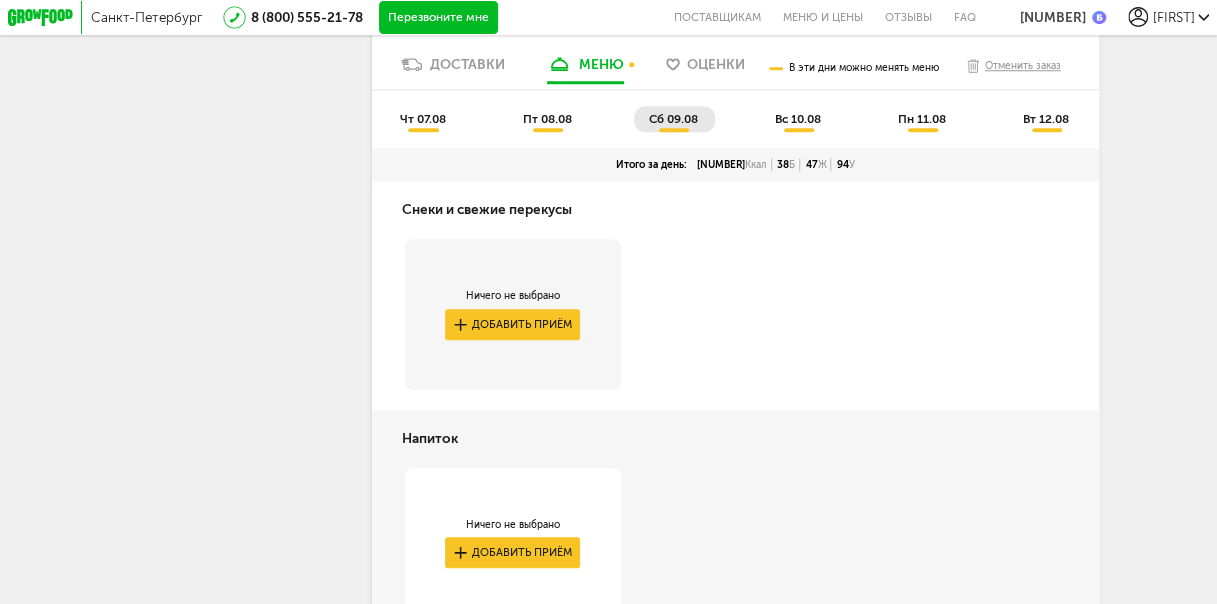 scroll, scrollTop: 586, scrollLeft: 0, axis: vertical 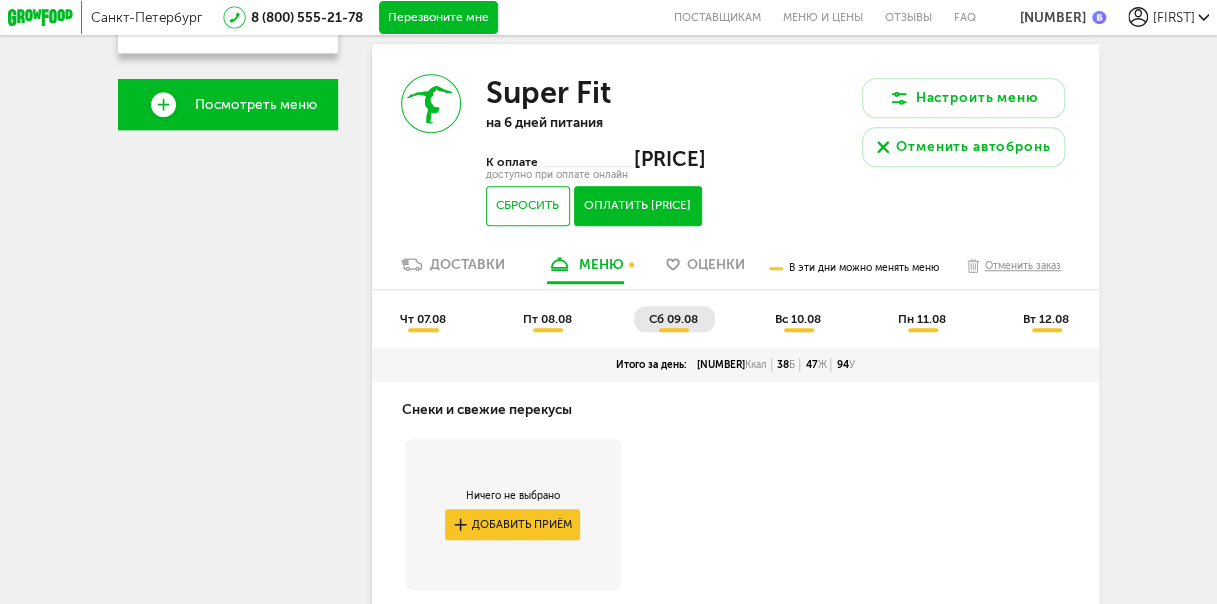 click on "сб 09.08" at bounding box center (673, 319) 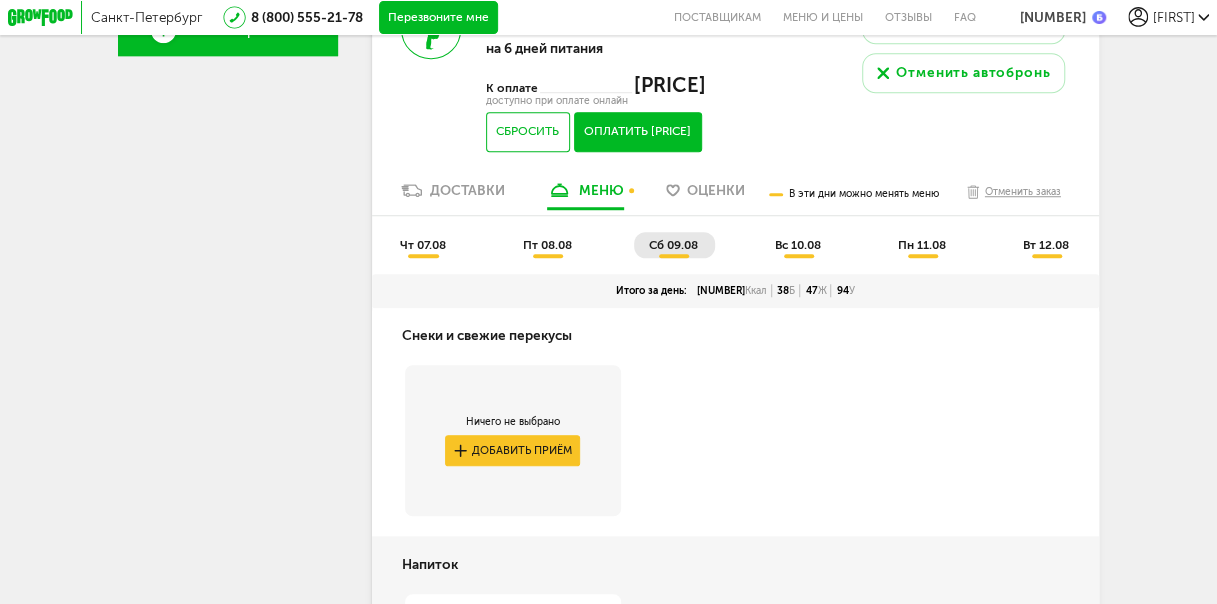 scroll, scrollTop: 586, scrollLeft: 0, axis: vertical 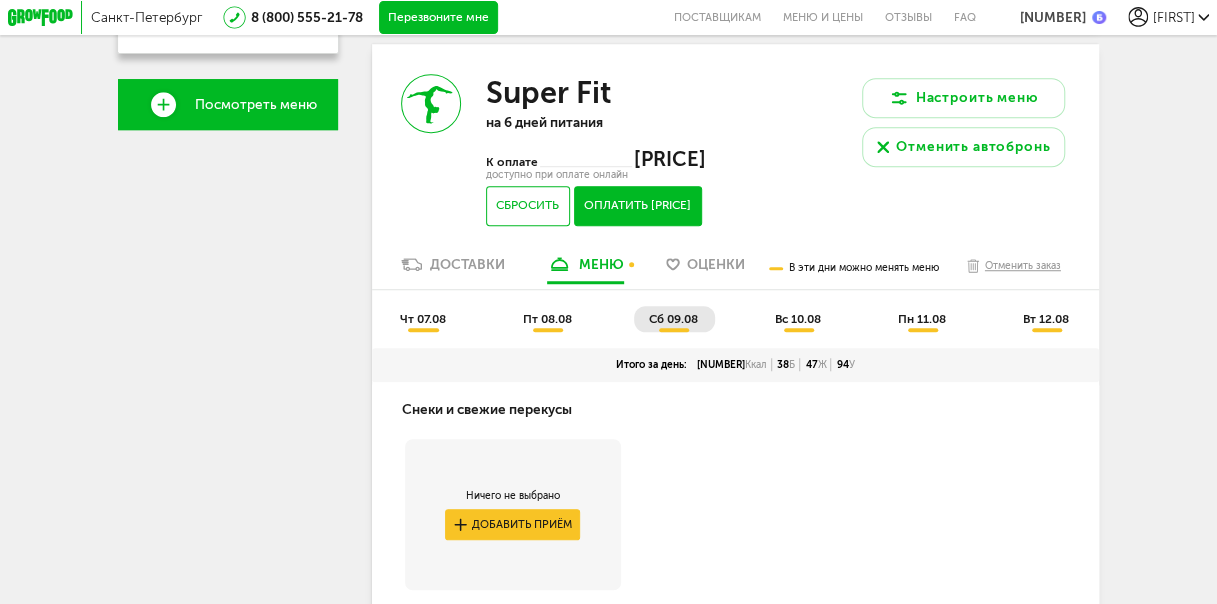 click on "вс 10.08" at bounding box center (798, 319) 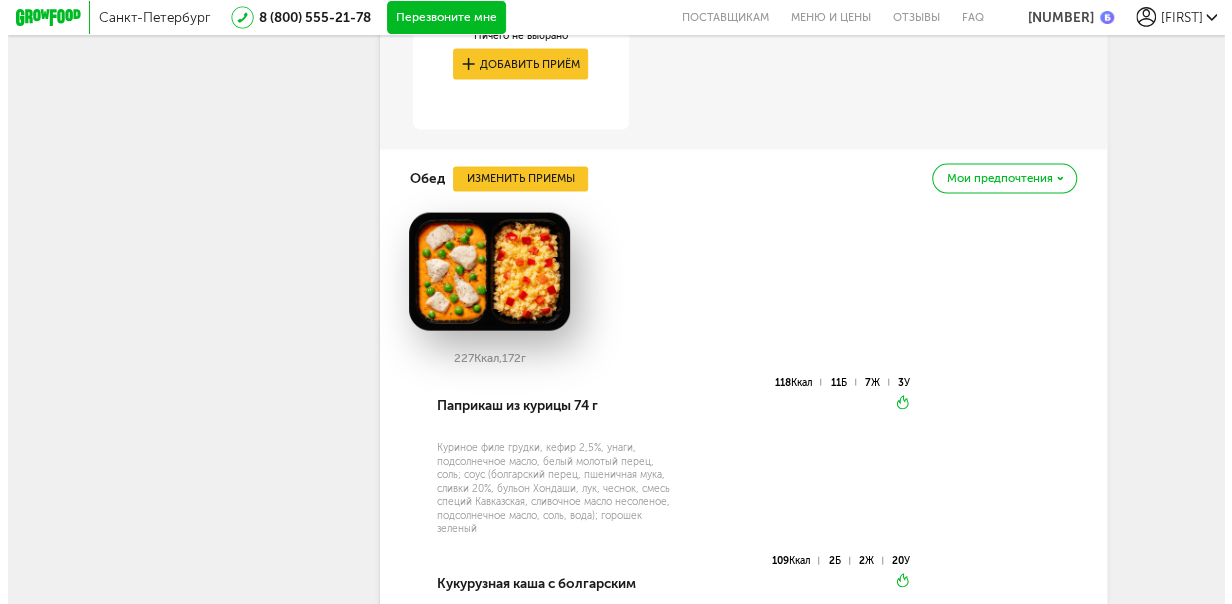 scroll, scrollTop: 1854, scrollLeft: 0, axis: vertical 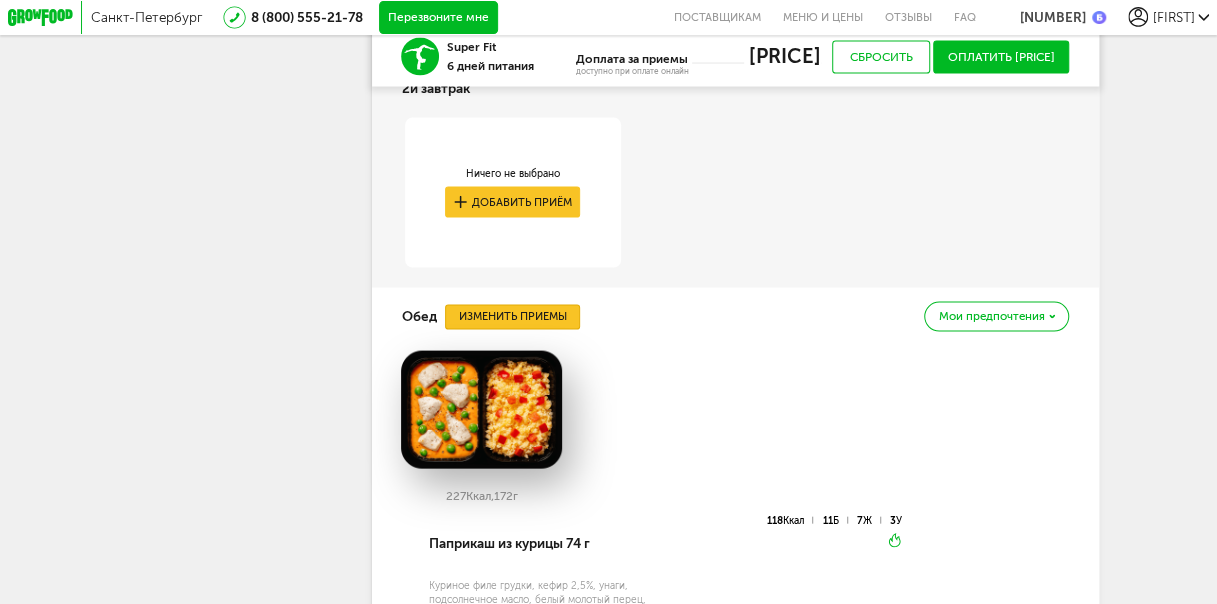 click on "Изменить приемы" at bounding box center [512, 317] 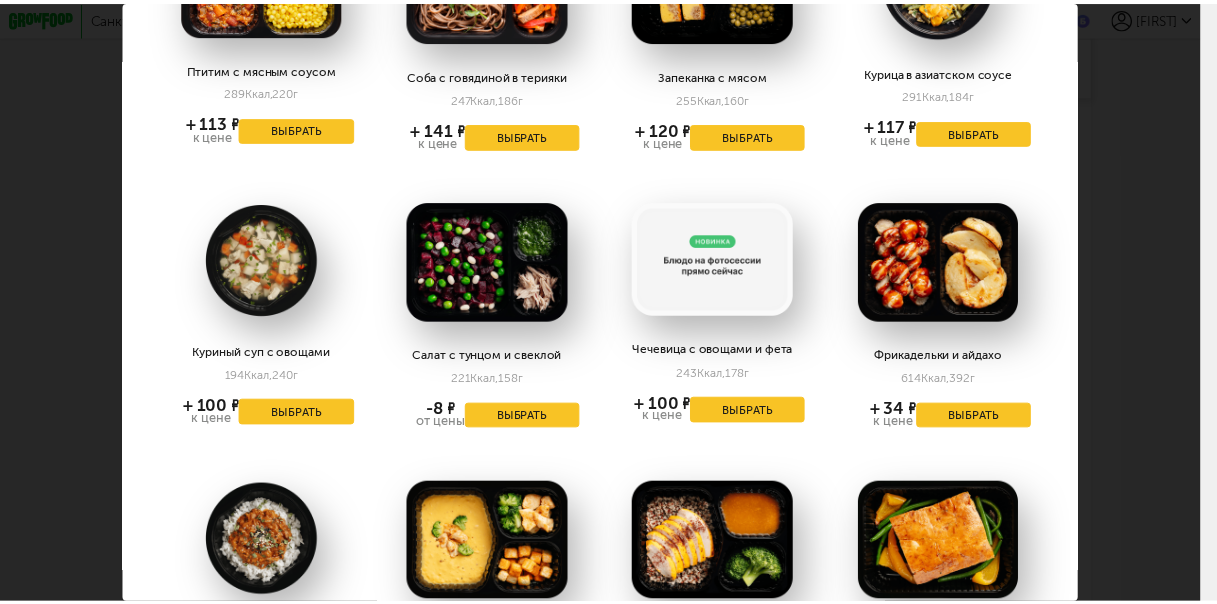 scroll, scrollTop: 200, scrollLeft: 0, axis: vertical 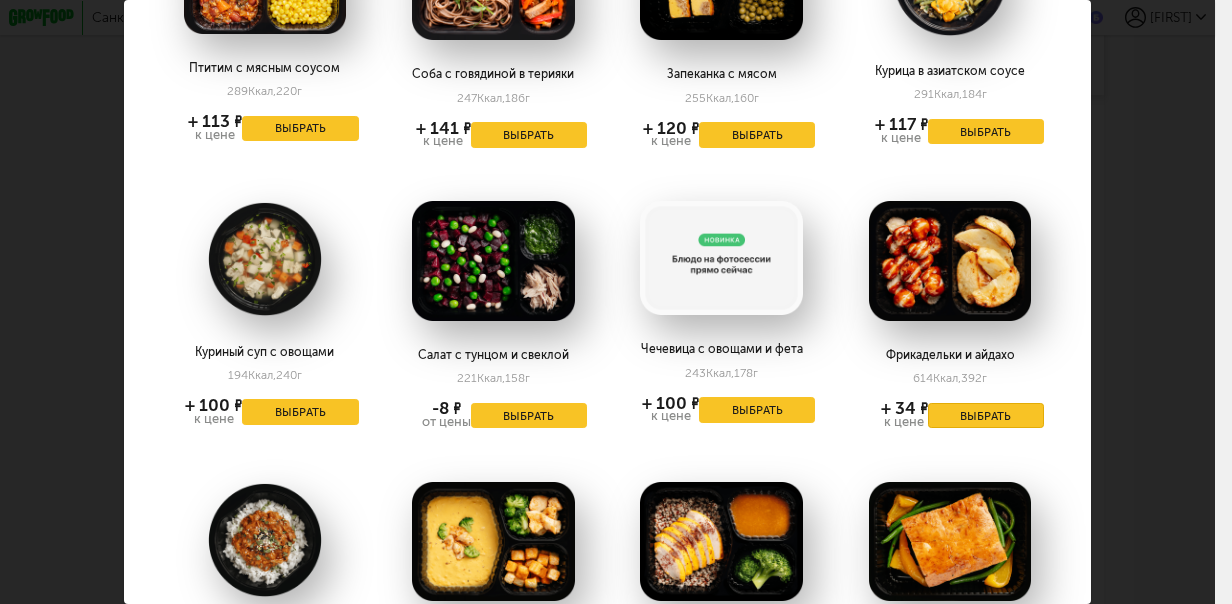 click on "Выбрать" at bounding box center (986, 416) 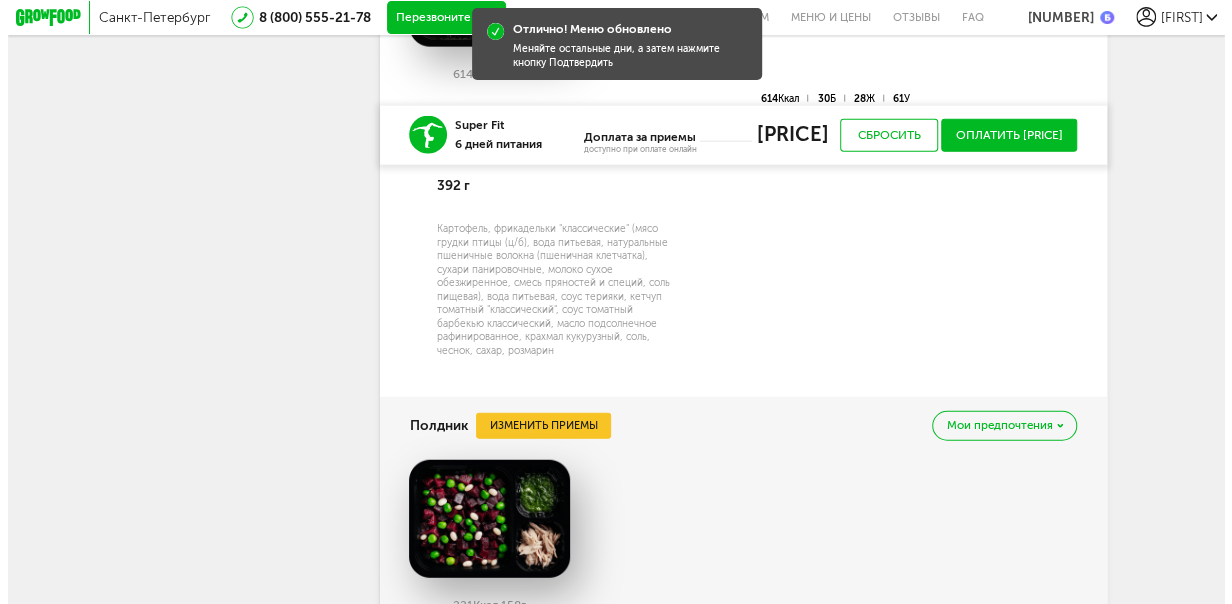 scroll, scrollTop: 2354, scrollLeft: 0, axis: vertical 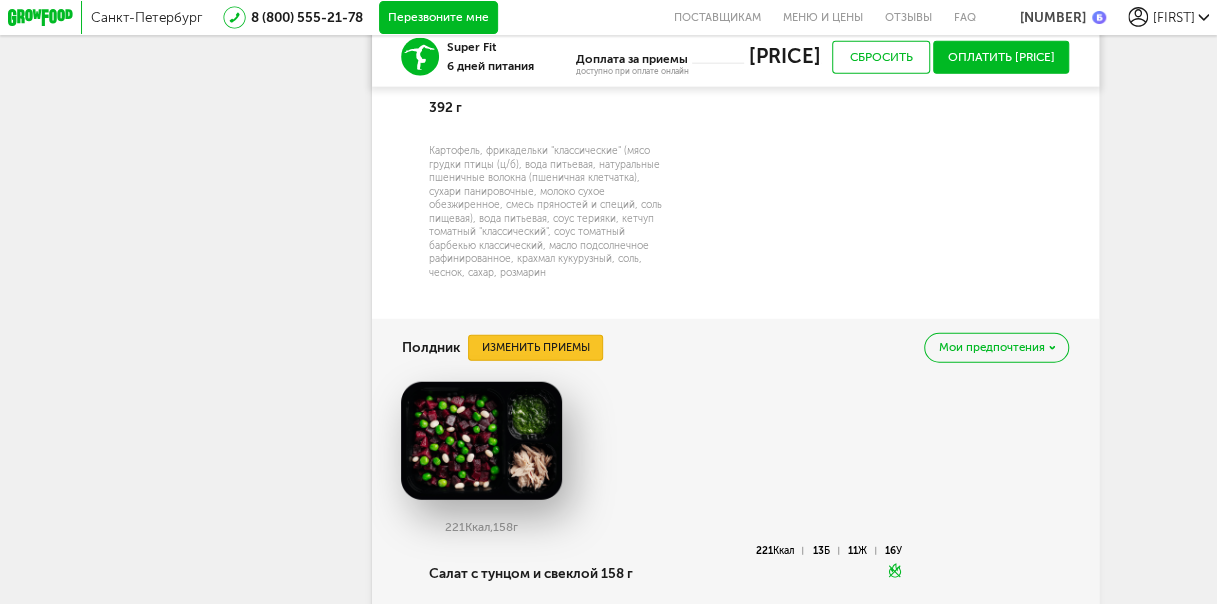 click on "Изменить приемы" at bounding box center (535, 347) 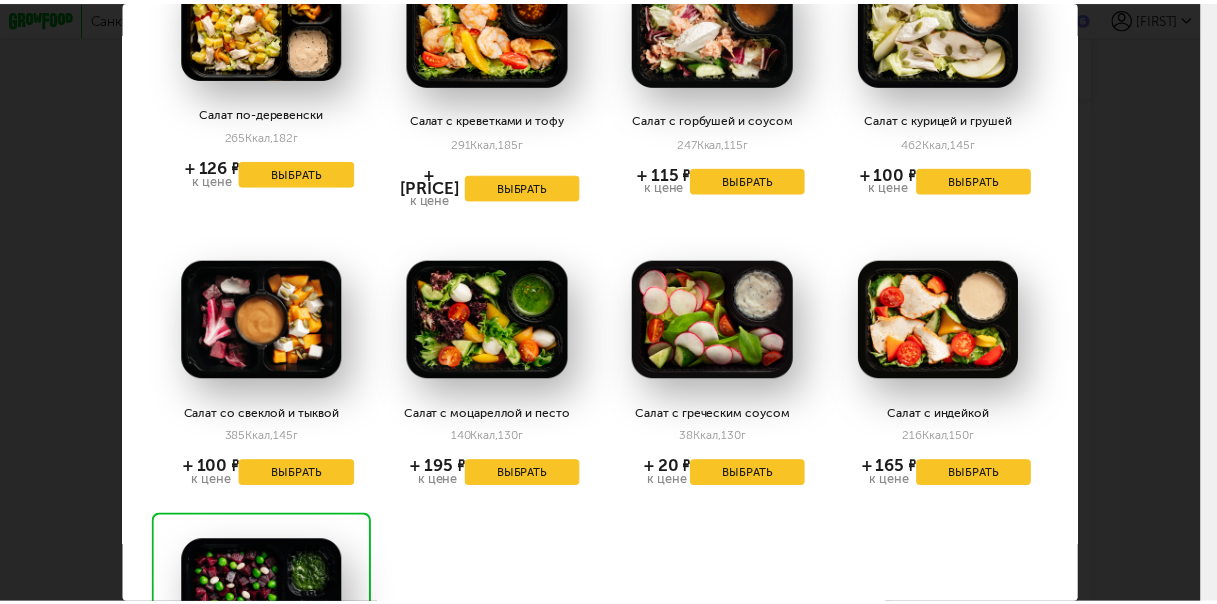 scroll, scrollTop: 1000, scrollLeft: 0, axis: vertical 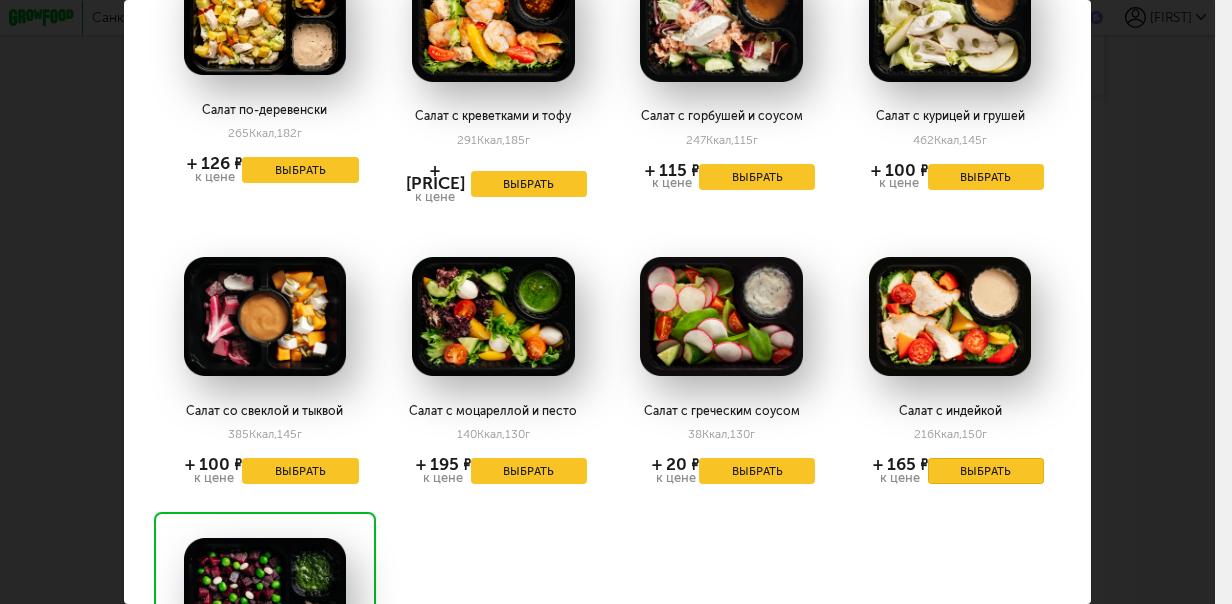 click on "Выбрать" at bounding box center (986, 471) 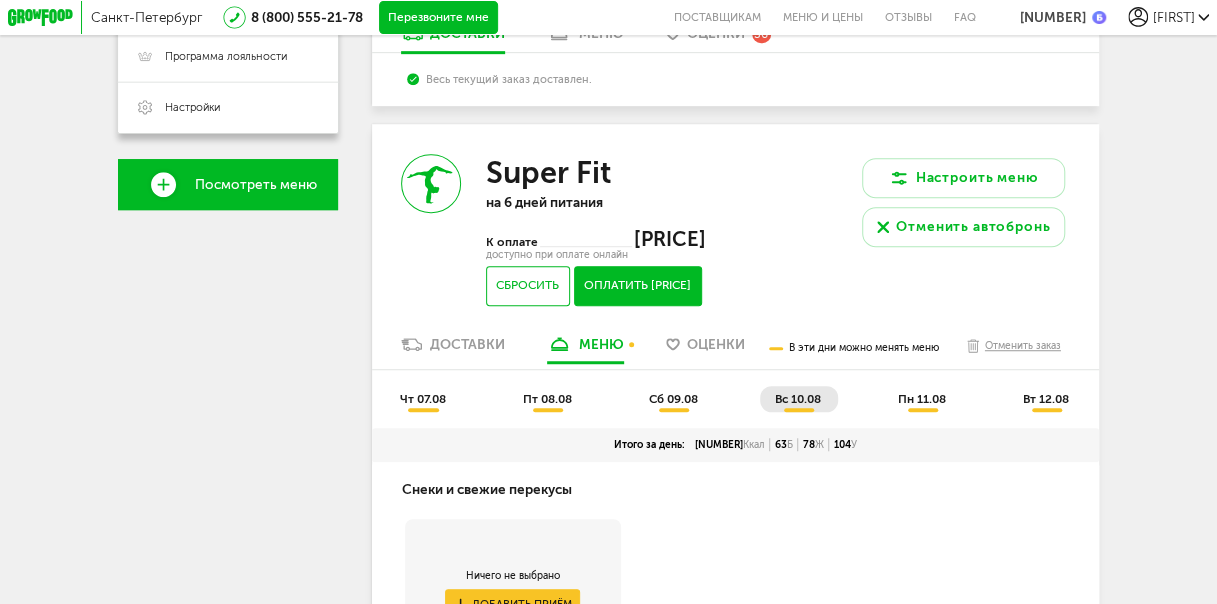 scroll, scrollTop: 554, scrollLeft: 0, axis: vertical 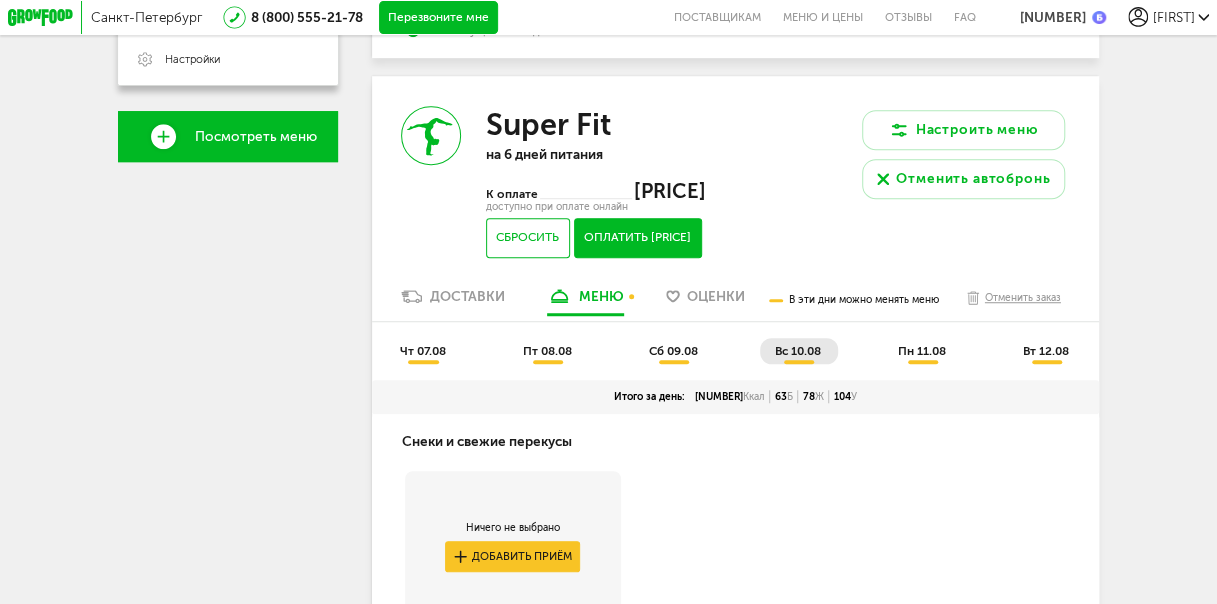 click on "пн 11.08" at bounding box center (922, 351) 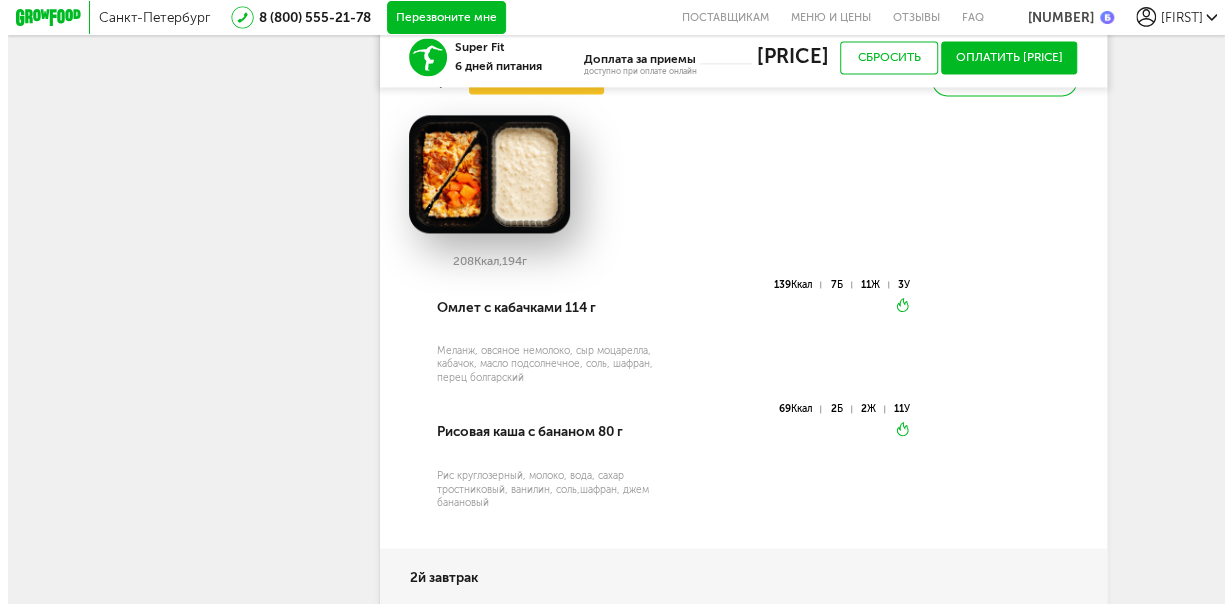 scroll, scrollTop: 1282, scrollLeft: 0, axis: vertical 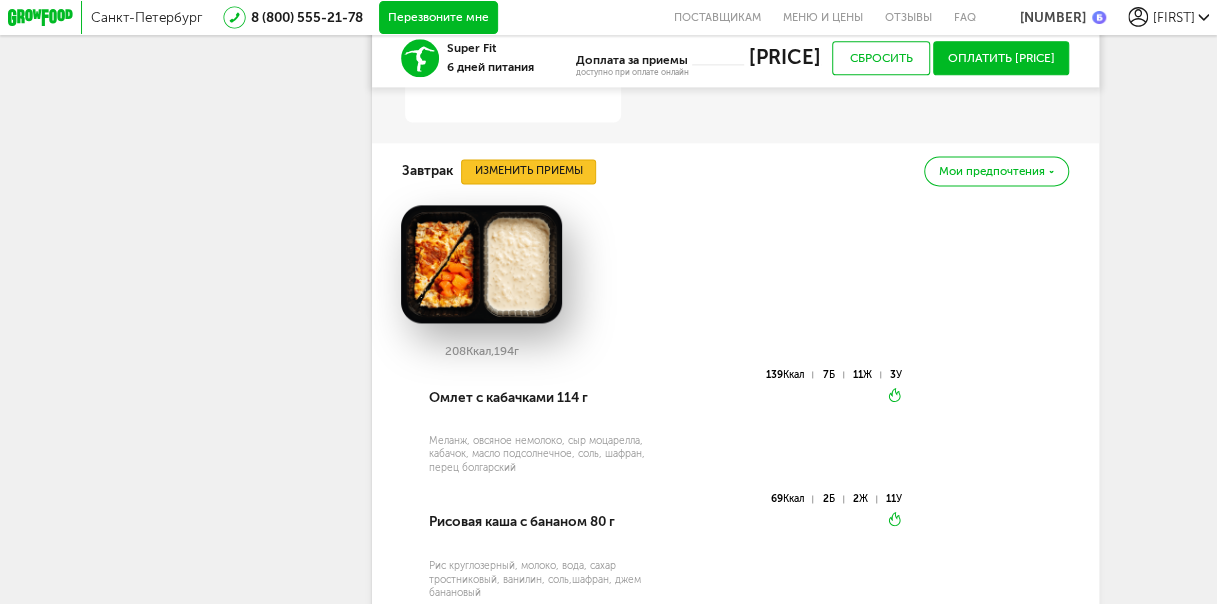 click on "Изменить приемы" at bounding box center [528, 171] 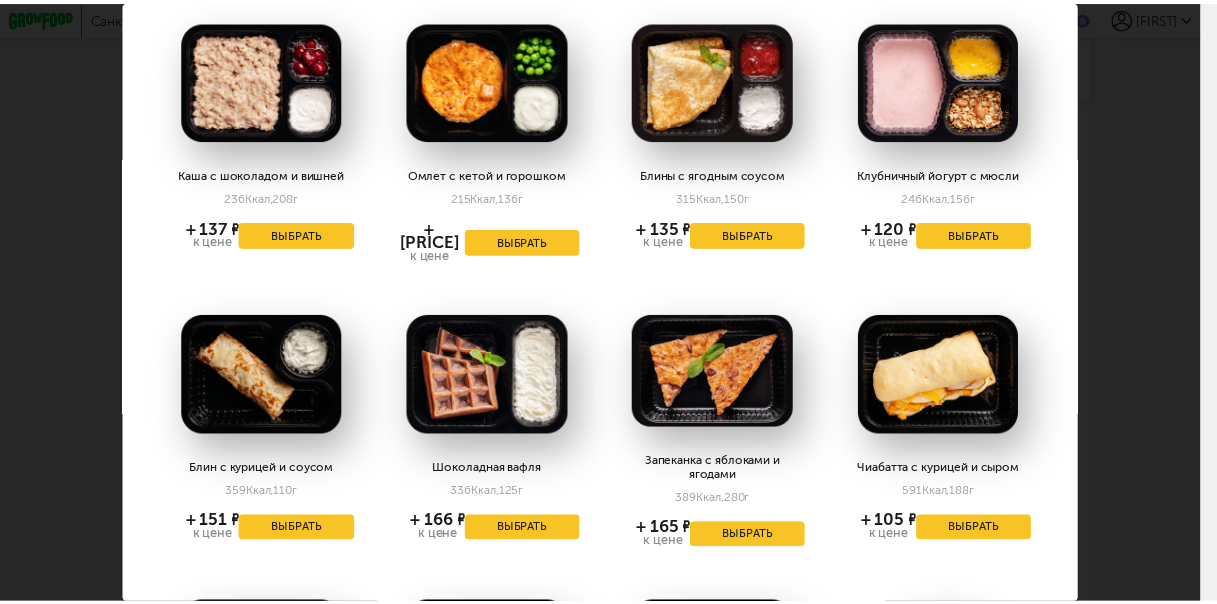 scroll, scrollTop: 0, scrollLeft: 0, axis: both 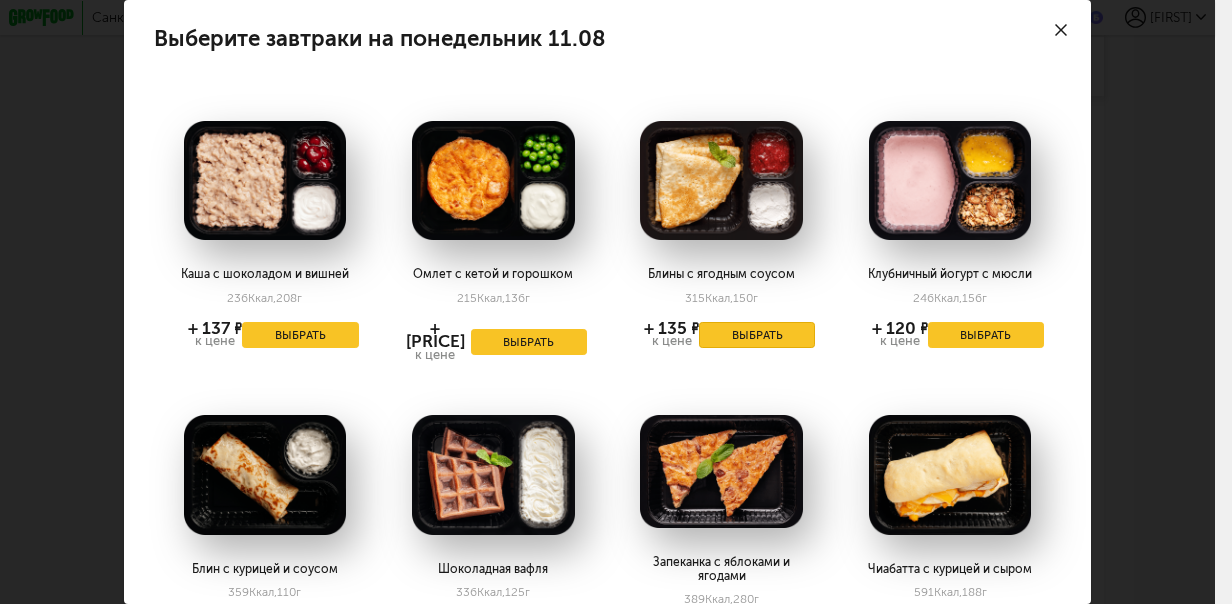 click on "Выбрать" at bounding box center (757, 335) 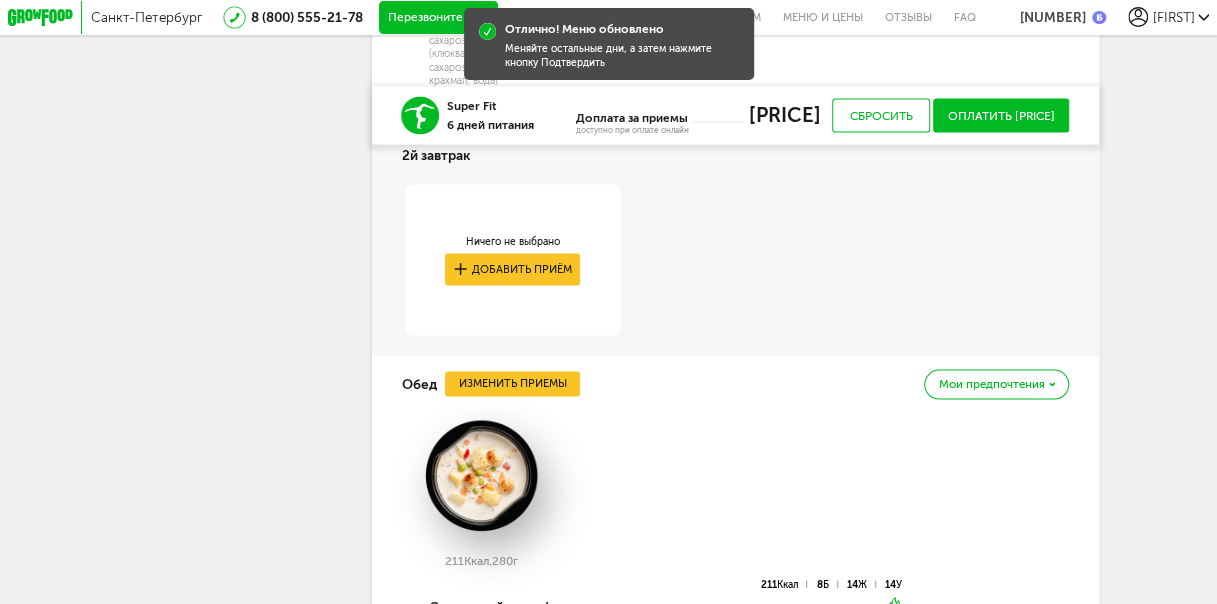 scroll, scrollTop: 1982, scrollLeft: 0, axis: vertical 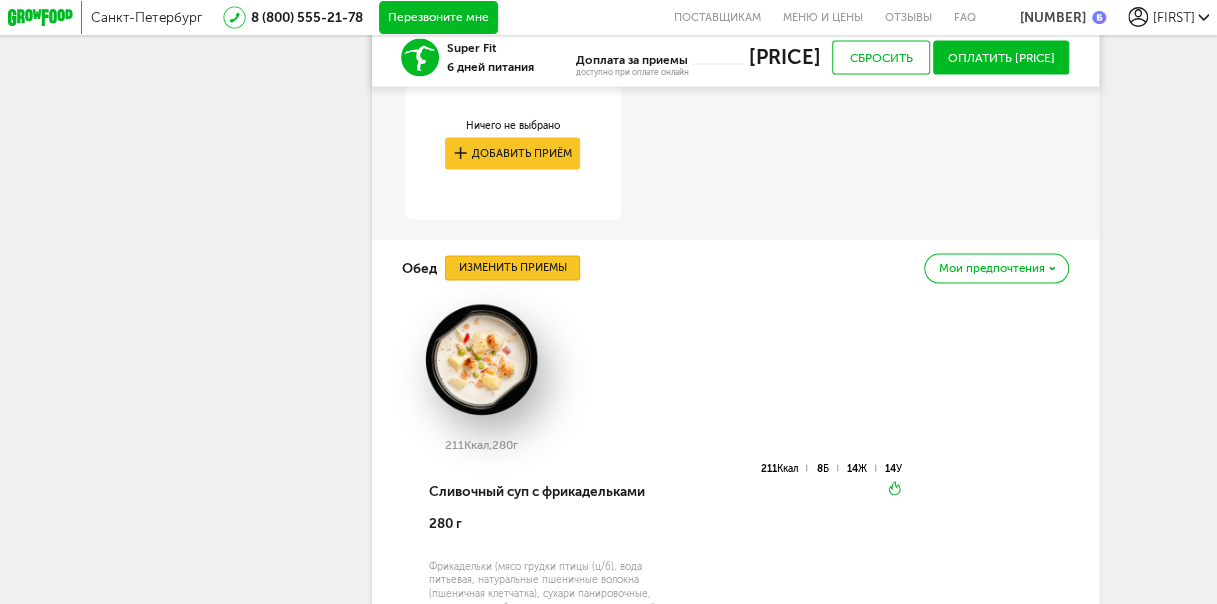 click on "Изменить приемы" at bounding box center [512, 268] 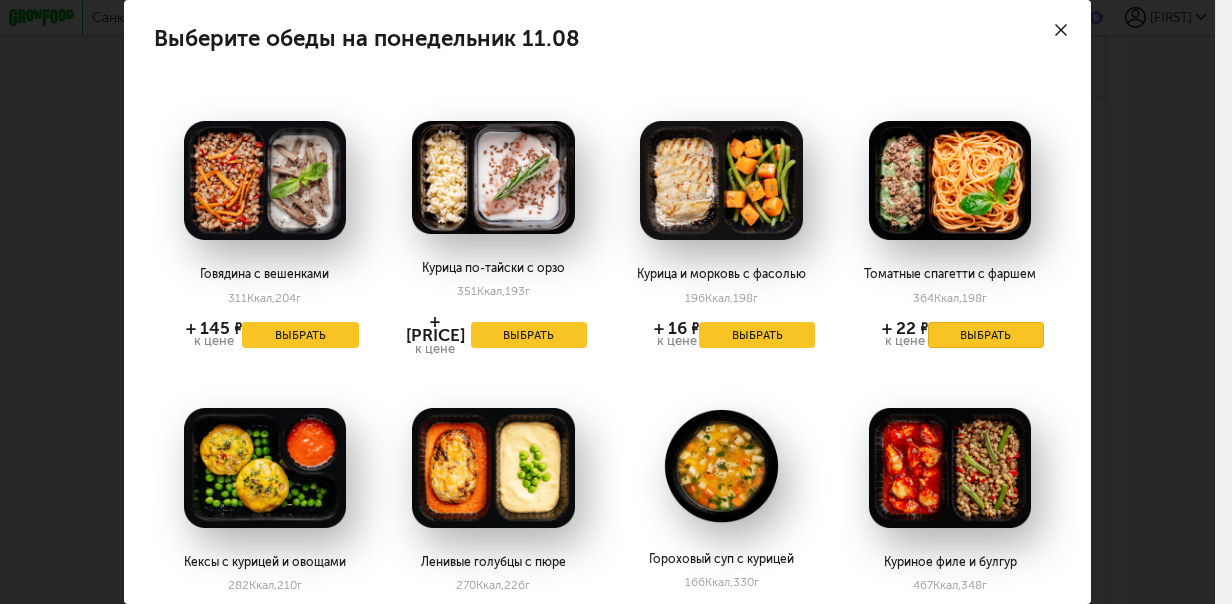 click on "Выбрать" at bounding box center [986, 335] 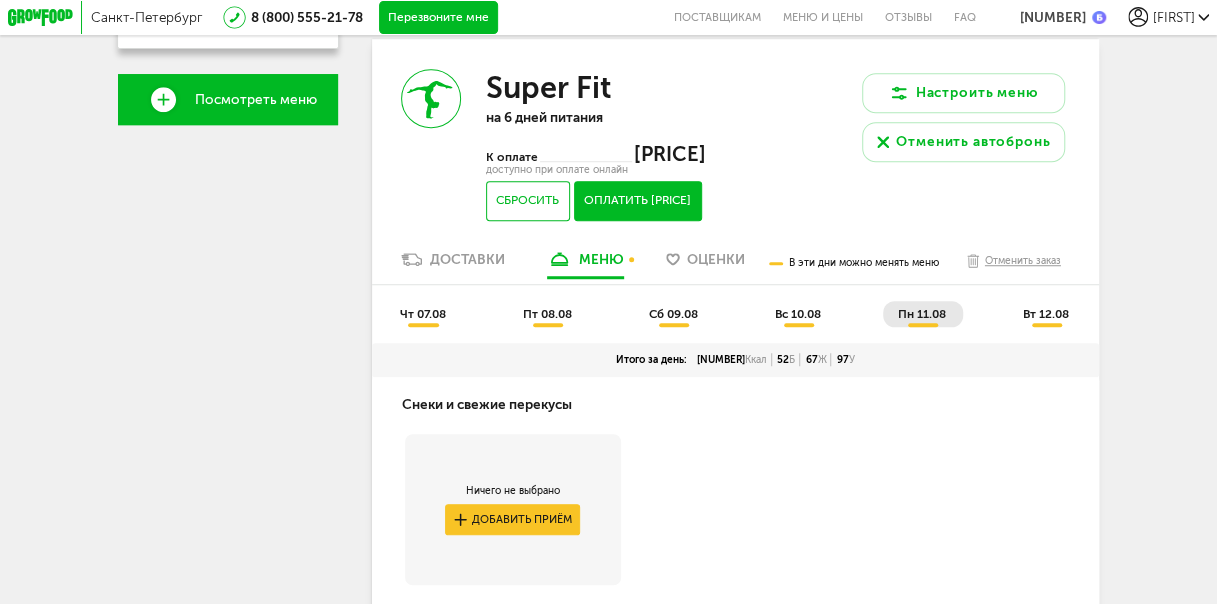 scroll, scrollTop: 582, scrollLeft: 0, axis: vertical 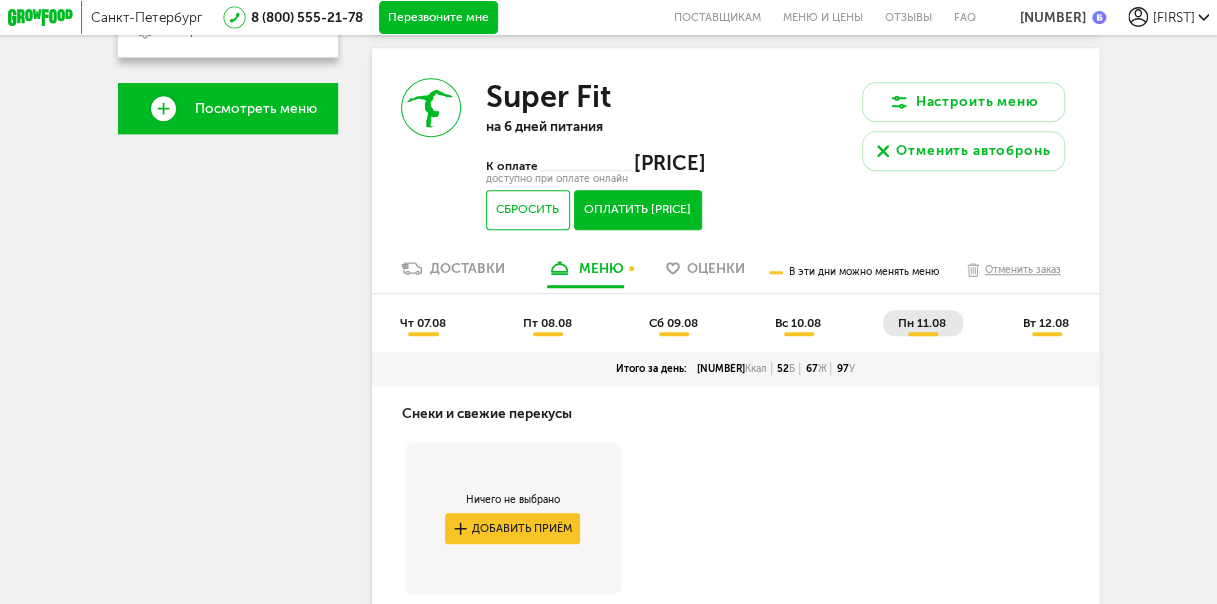 click on "вт 12.08" at bounding box center (1046, 323) 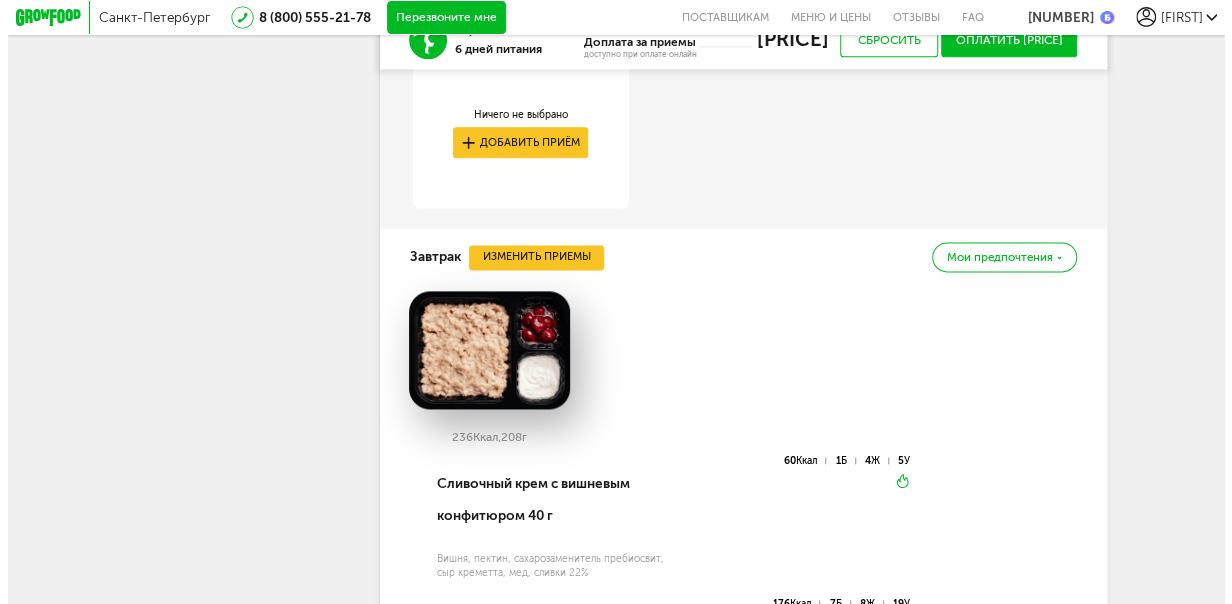 scroll, scrollTop: 1178, scrollLeft: 0, axis: vertical 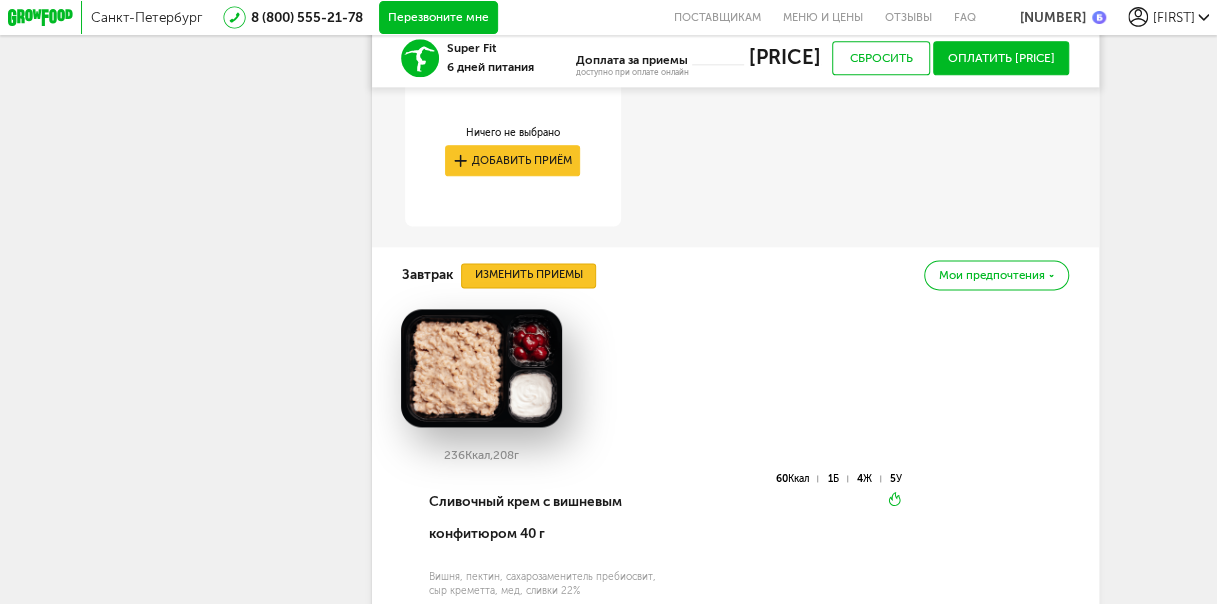 click on "Изменить приемы" at bounding box center (528, 275) 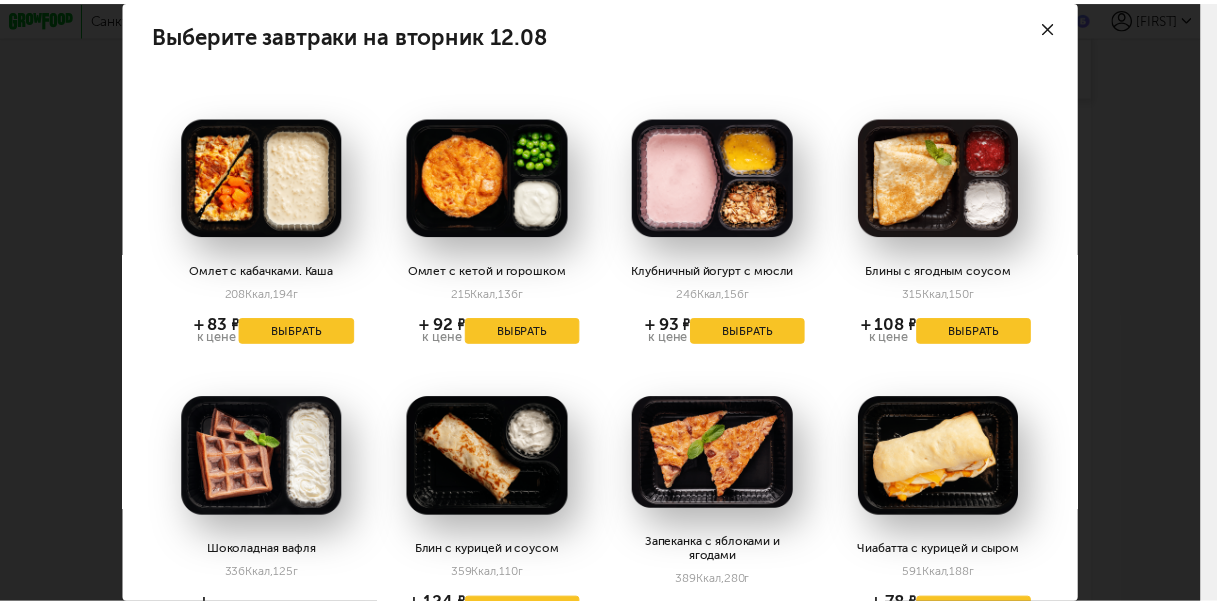 scroll, scrollTop: 0, scrollLeft: 0, axis: both 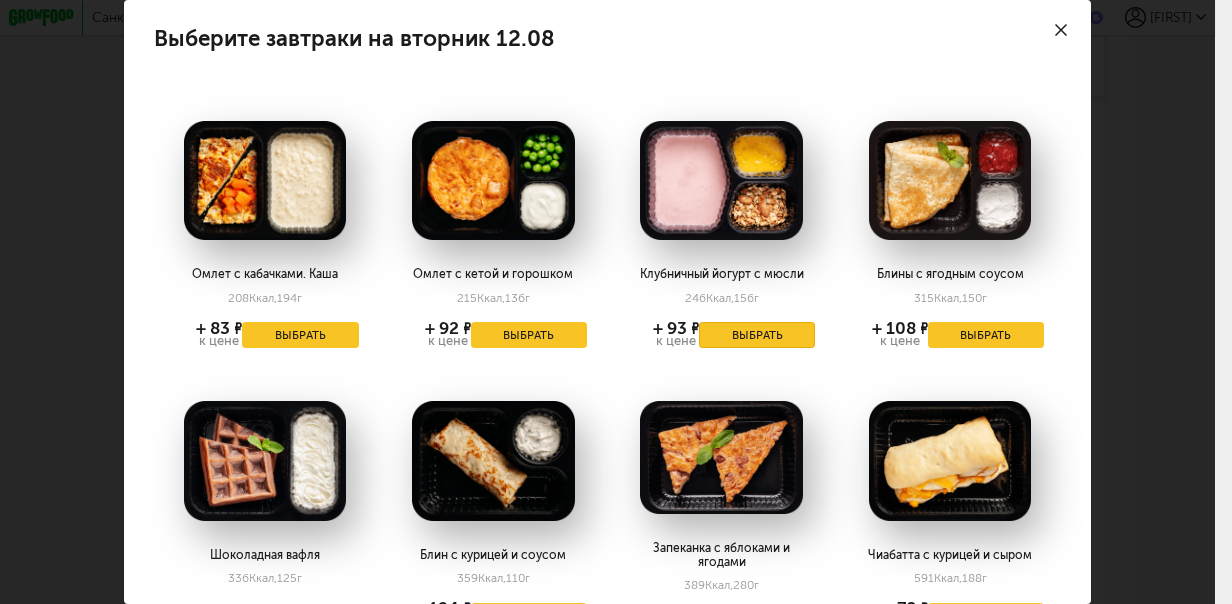 click on "Выбрать" at bounding box center (757, 335) 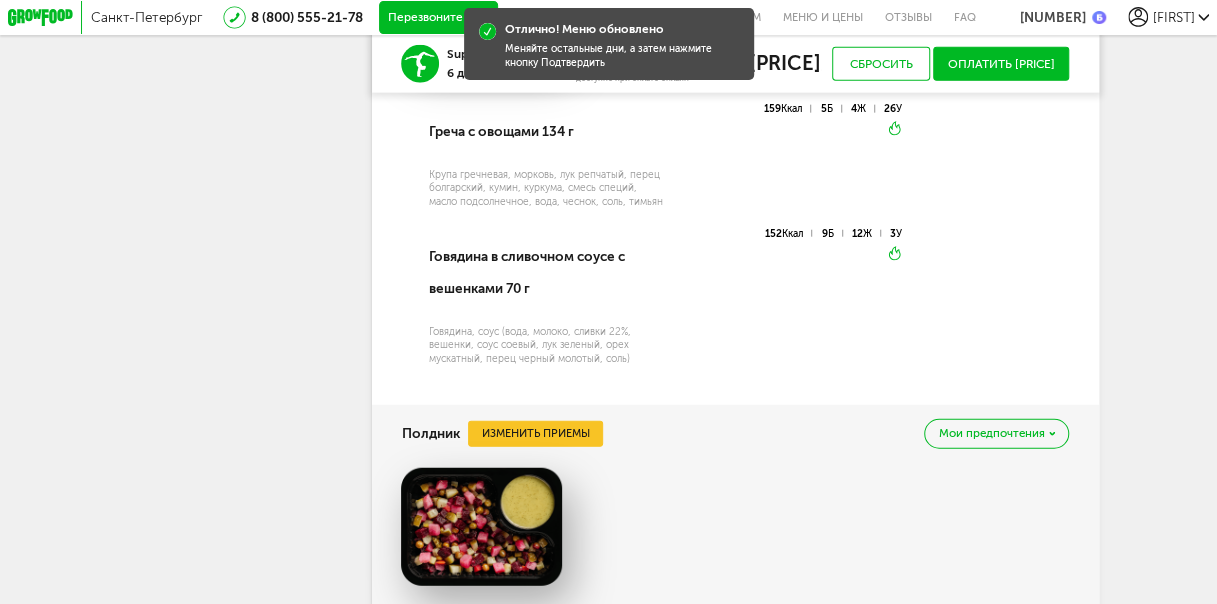 scroll, scrollTop: 2278, scrollLeft: 0, axis: vertical 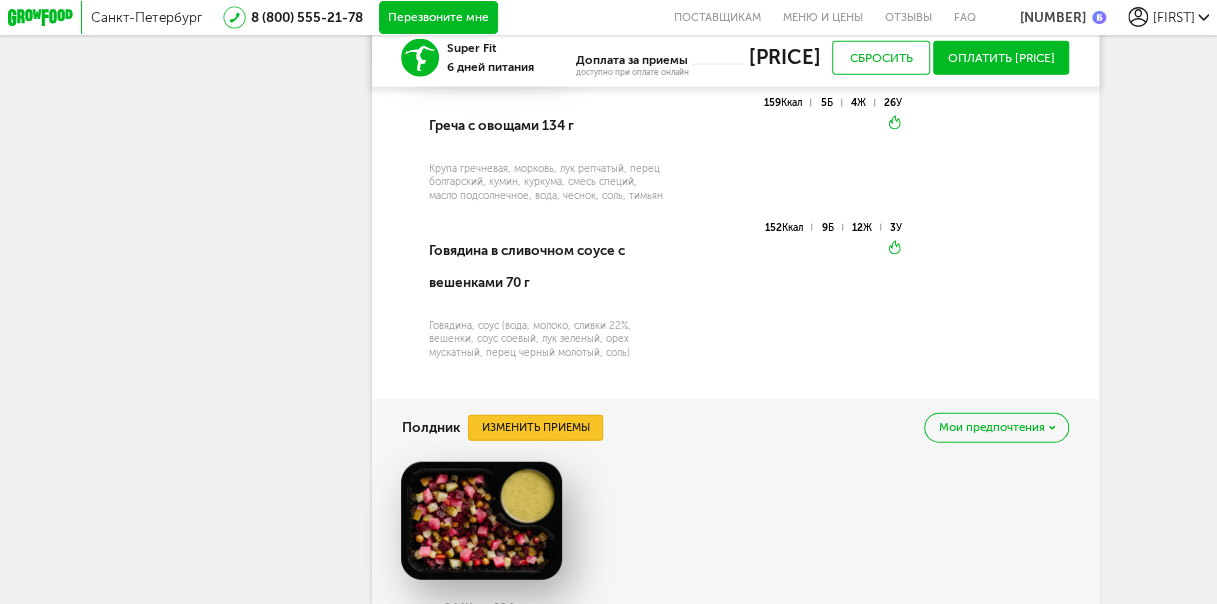 click on "Изменить приемы" at bounding box center [535, 427] 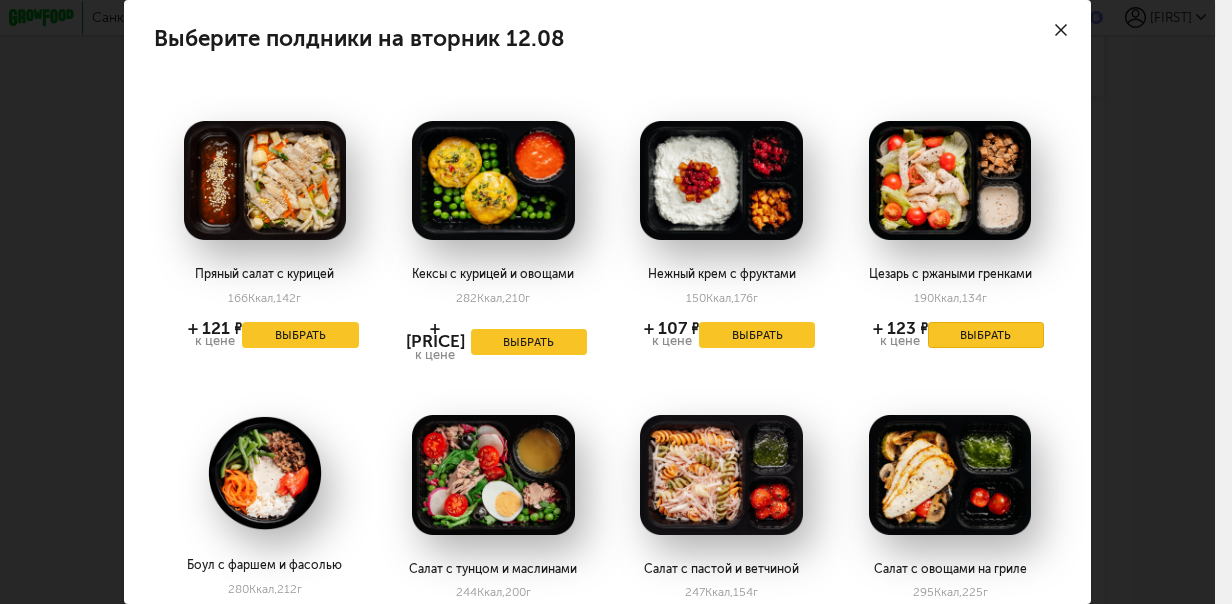 click on "Выбрать" at bounding box center [986, 335] 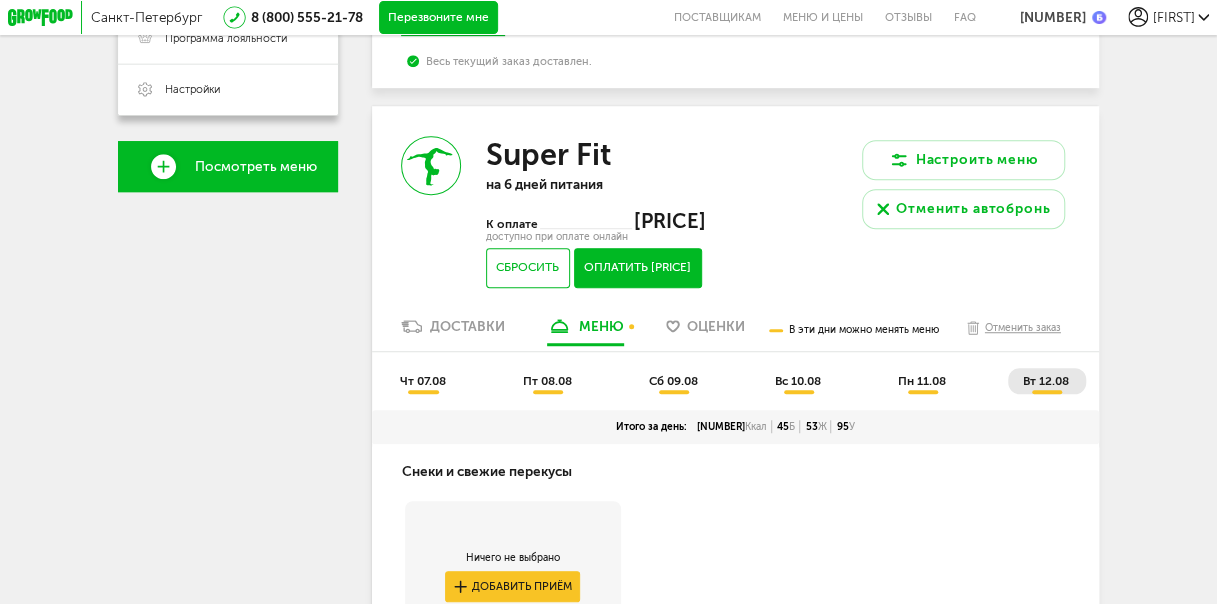 scroll, scrollTop: 446, scrollLeft: 0, axis: vertical 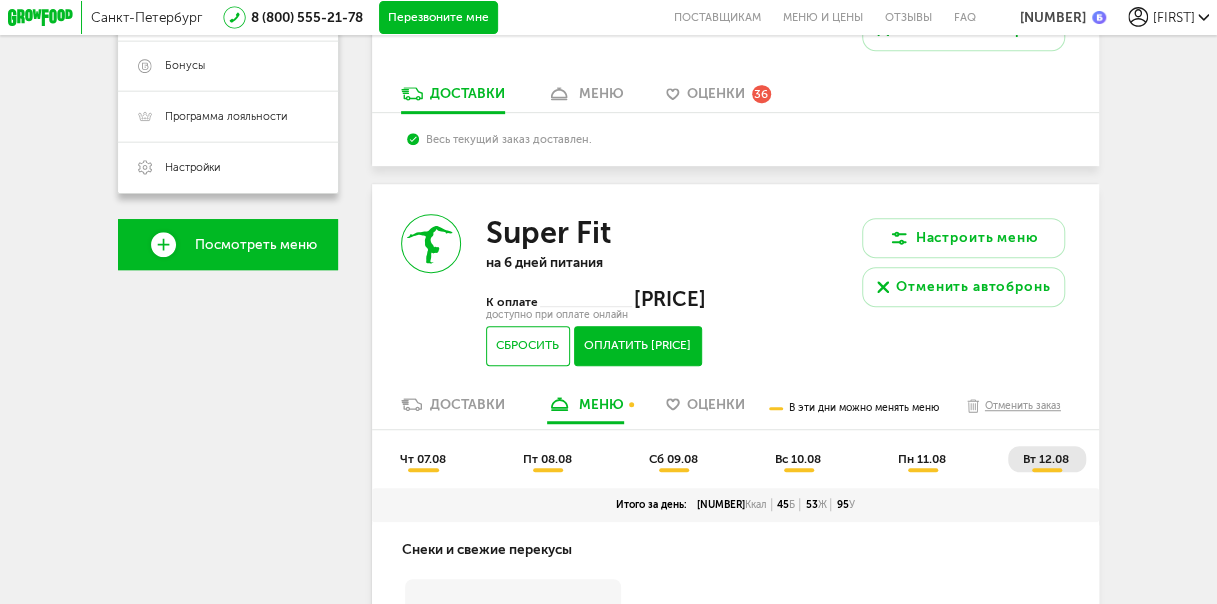 click on "Оплатить [PRICE]" at bounding box center [638, 346] 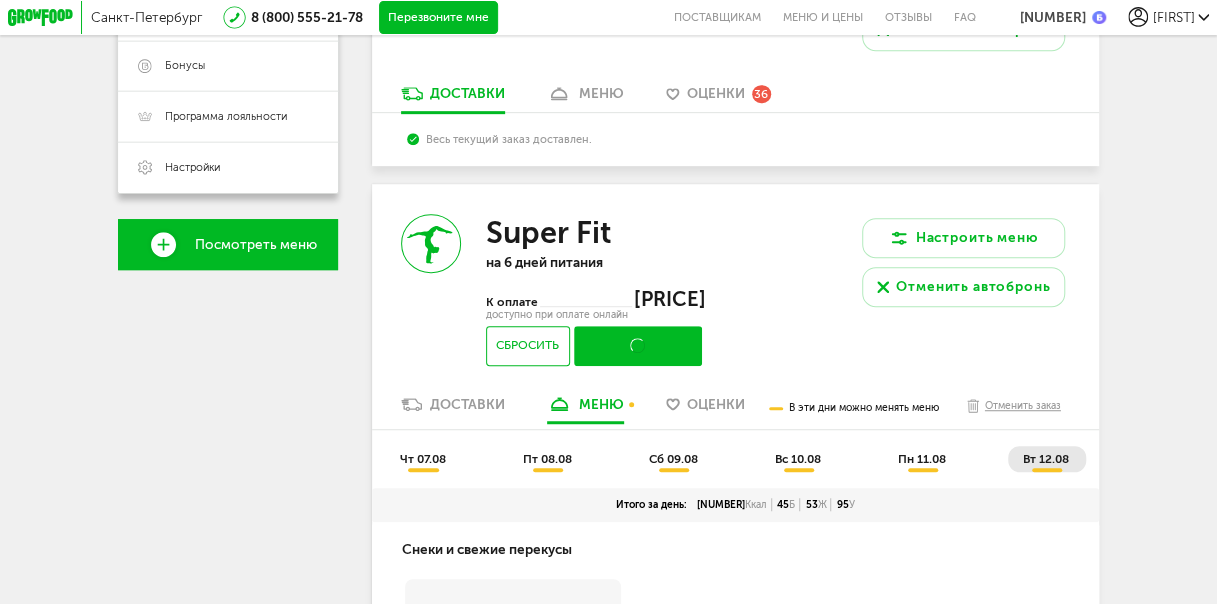 scroll, scrollTop: 188, scrollLeft: 0, axis: vertical 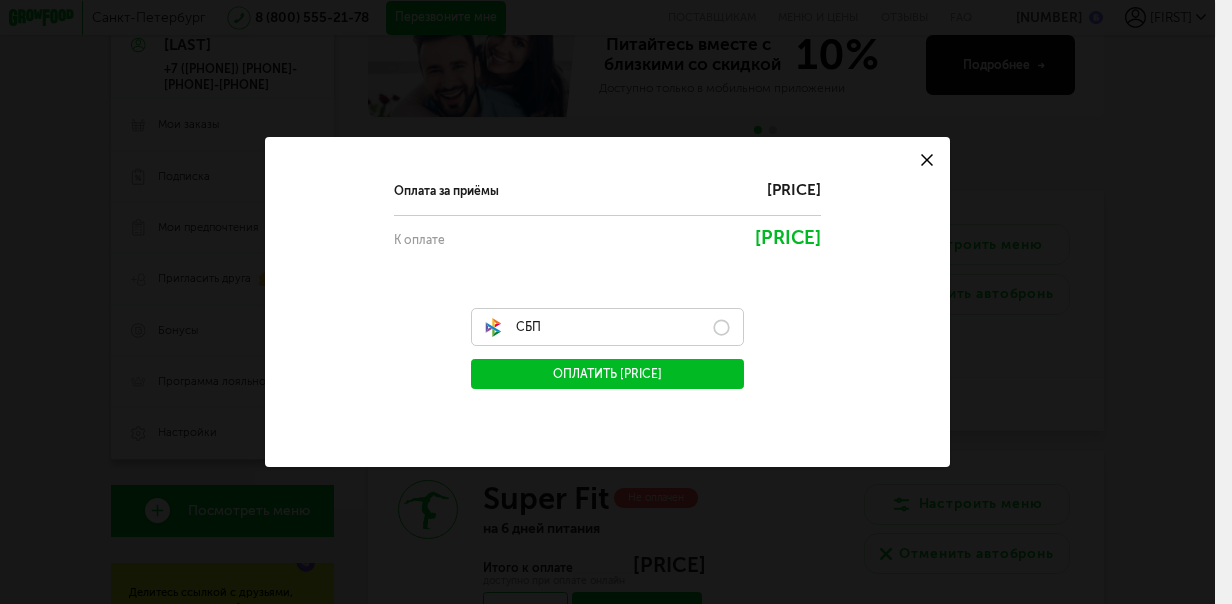 click on "СБП" at bounding box center [608, 327] 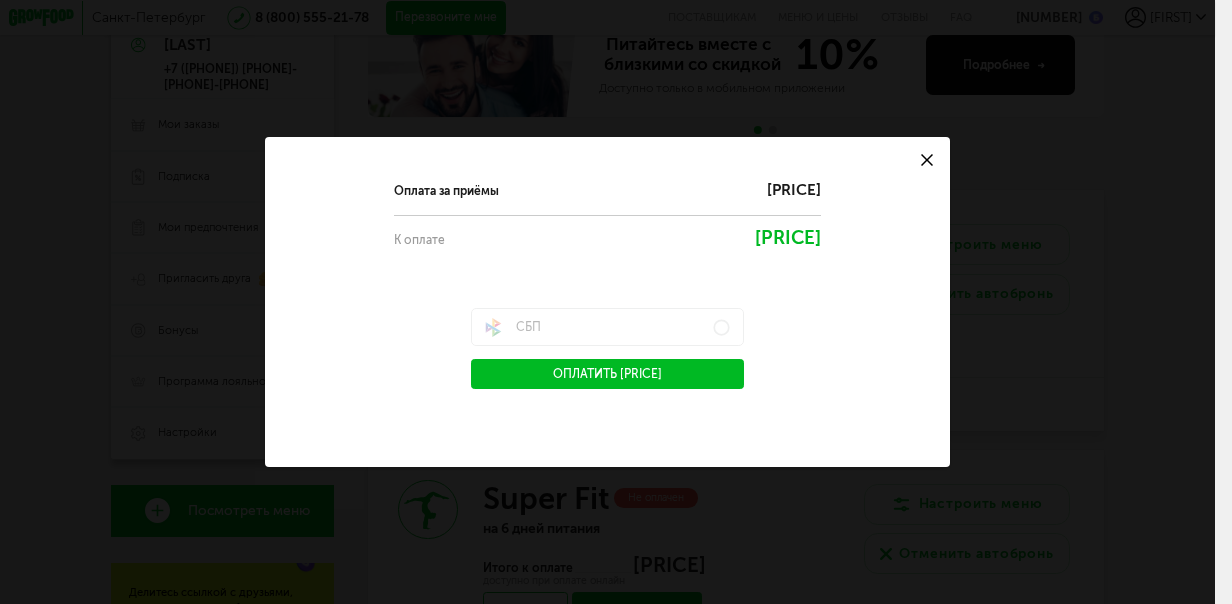 click on "Оплата за приёмы
[PRICE]
К оплате
[PRICE]
СБП
Оплатить [PRICE]" at bounding box center (607, 279) 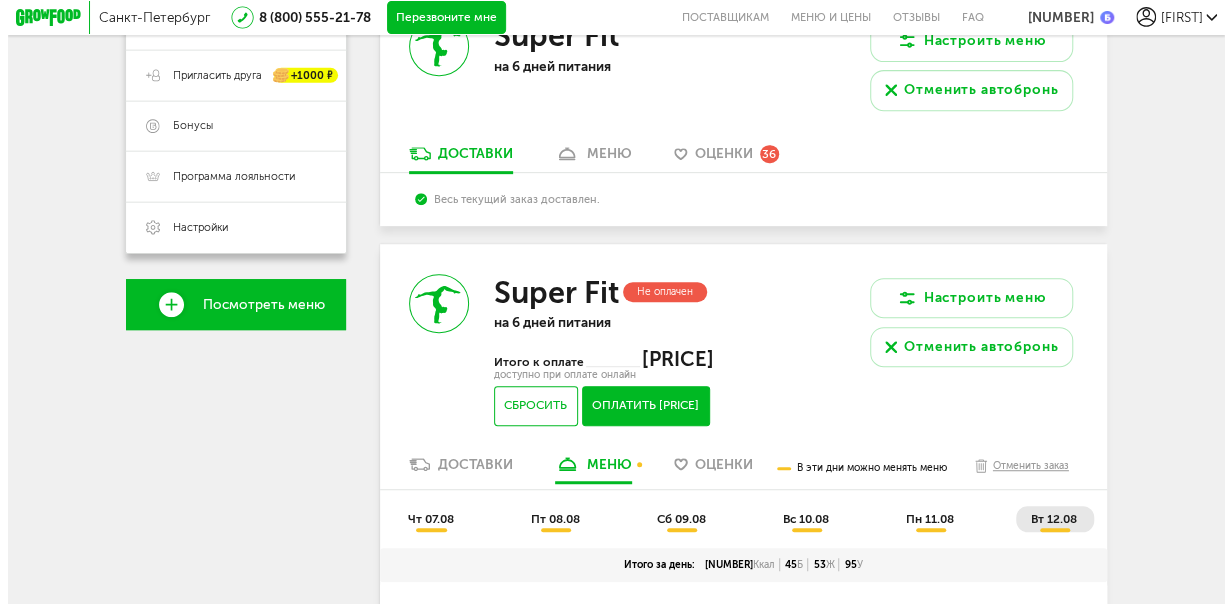 scroll, scrollTop: 388, scrollLeft: 0, axis: vertical 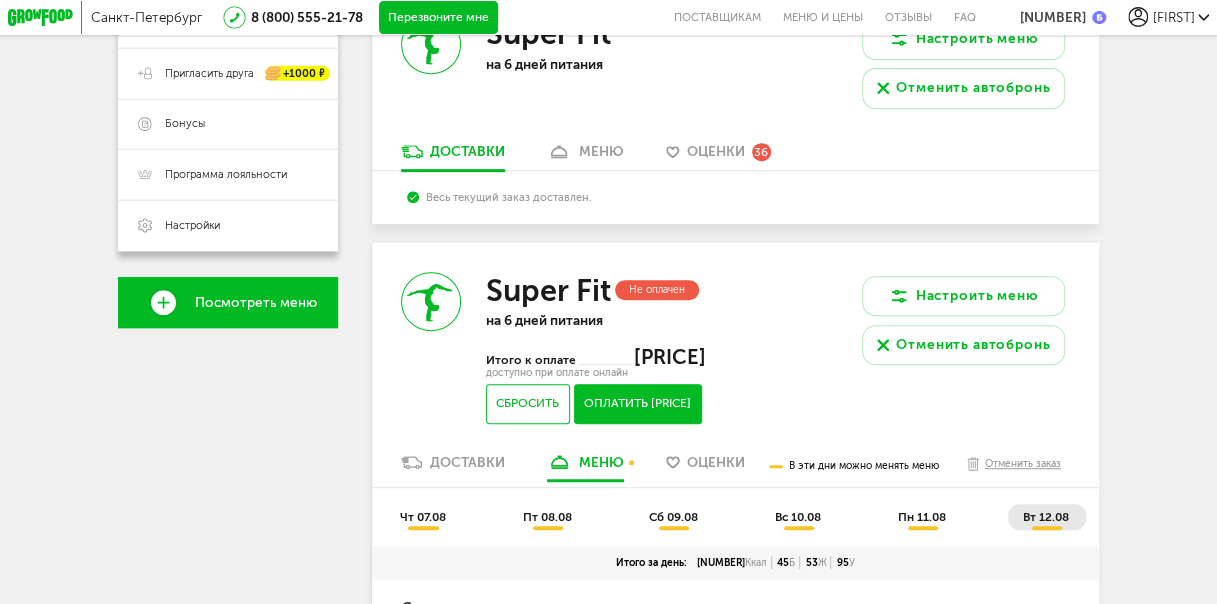 click on "Оплатить [PRICE]" at bounding box center (638, 404) 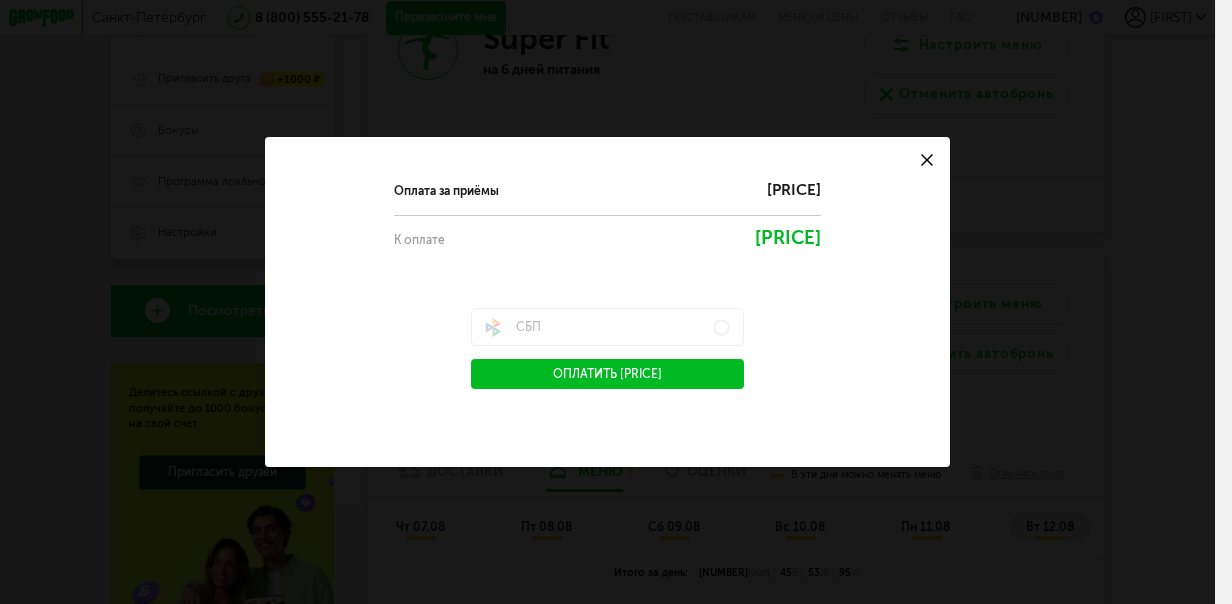 click 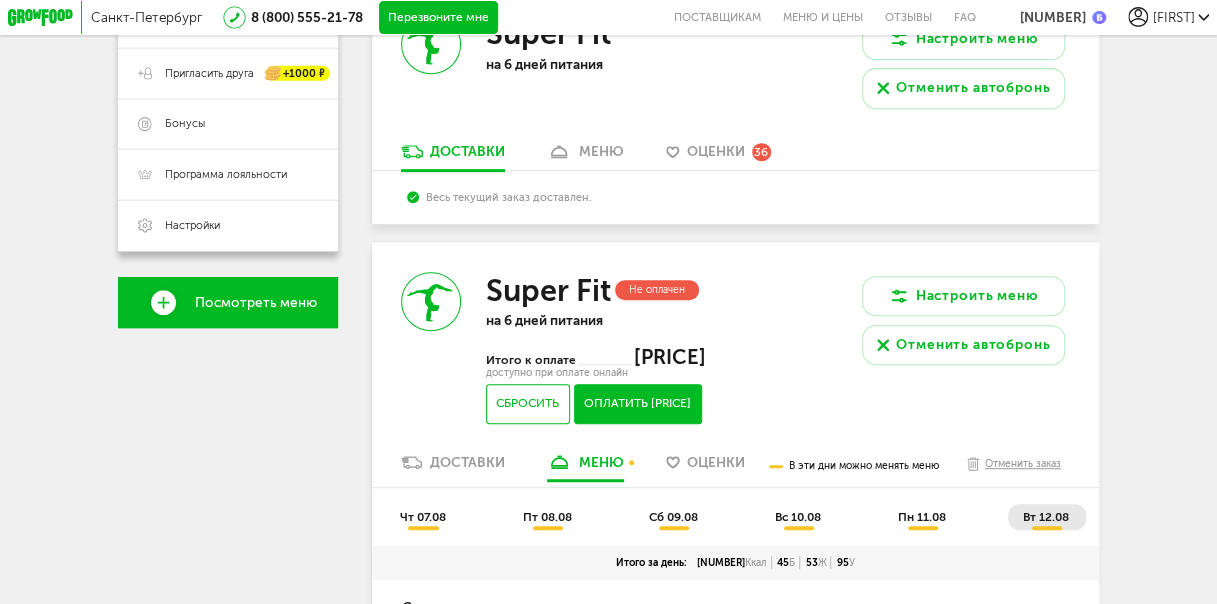 click on "[NUMBER]" at bounding box center [1052, 17] 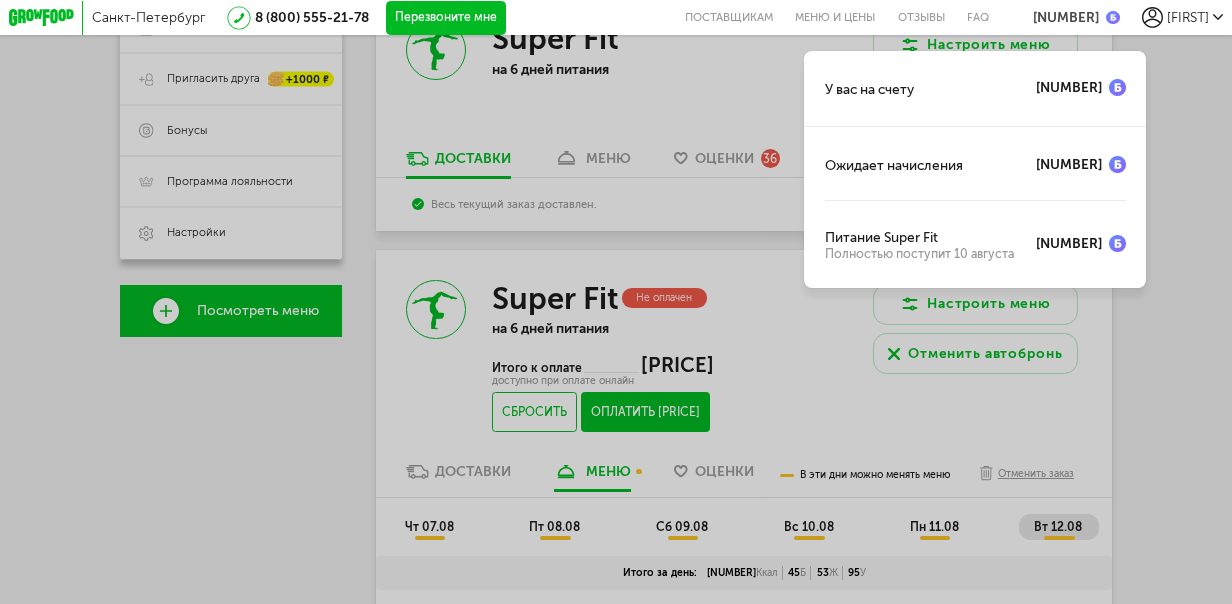 click on "У вас на счету
[NUMBER]" at bounding box center (975, 88) 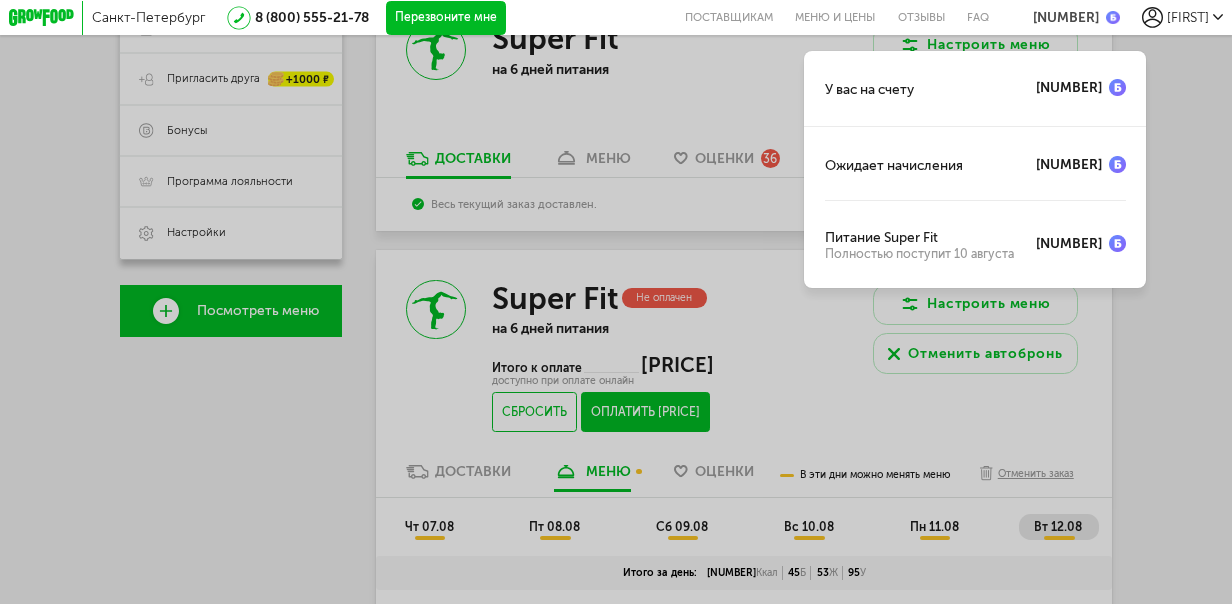click on "[NUMBER]" at bounding box center (1066, 17) 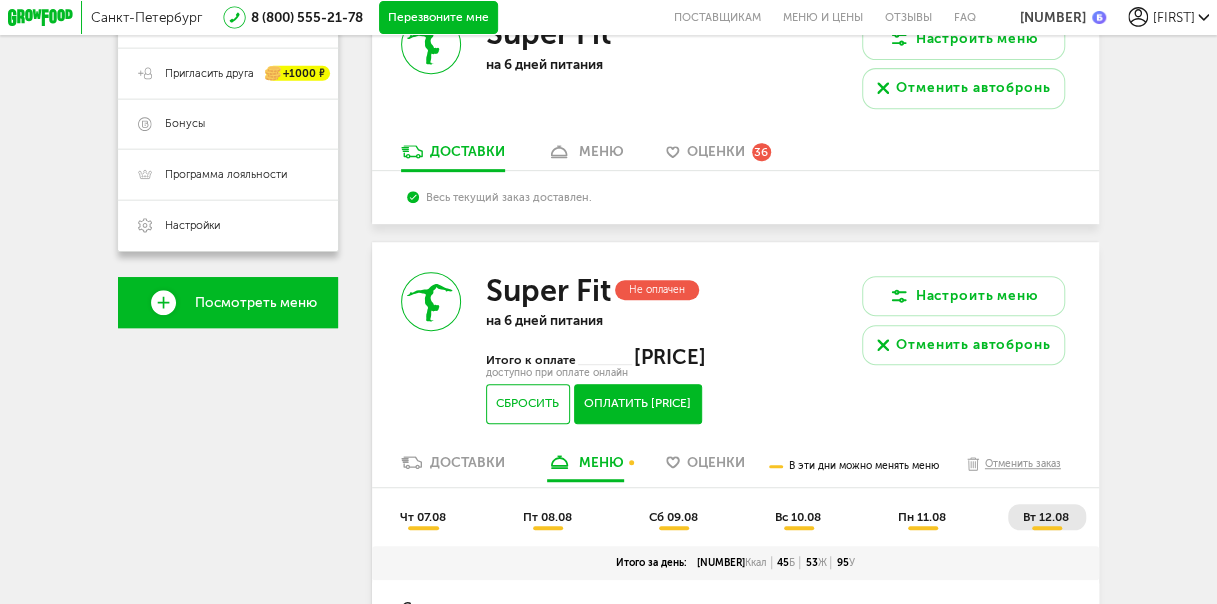 click on "[NUMBER]" at bounding box center (1052, 17) 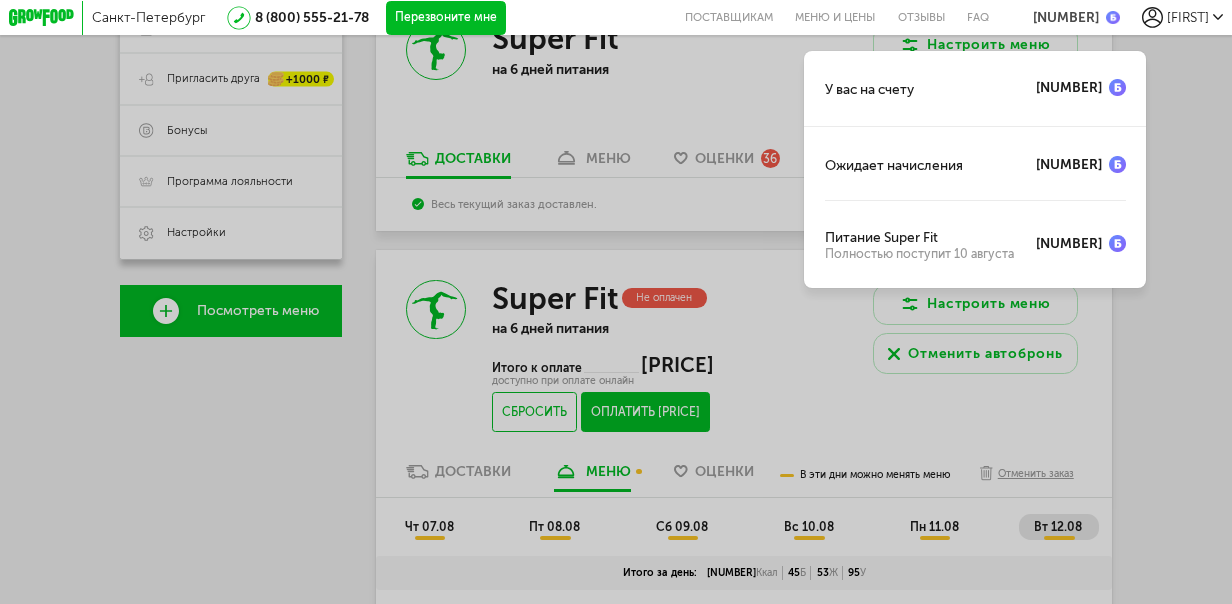 click on "У вас на счету
[NUMBER]
Ожидает начисления
[NUMBER]
Питание Super Fit
Полностью поступит 10 августа
[NUMBER]" at bounding box center (616, 302) 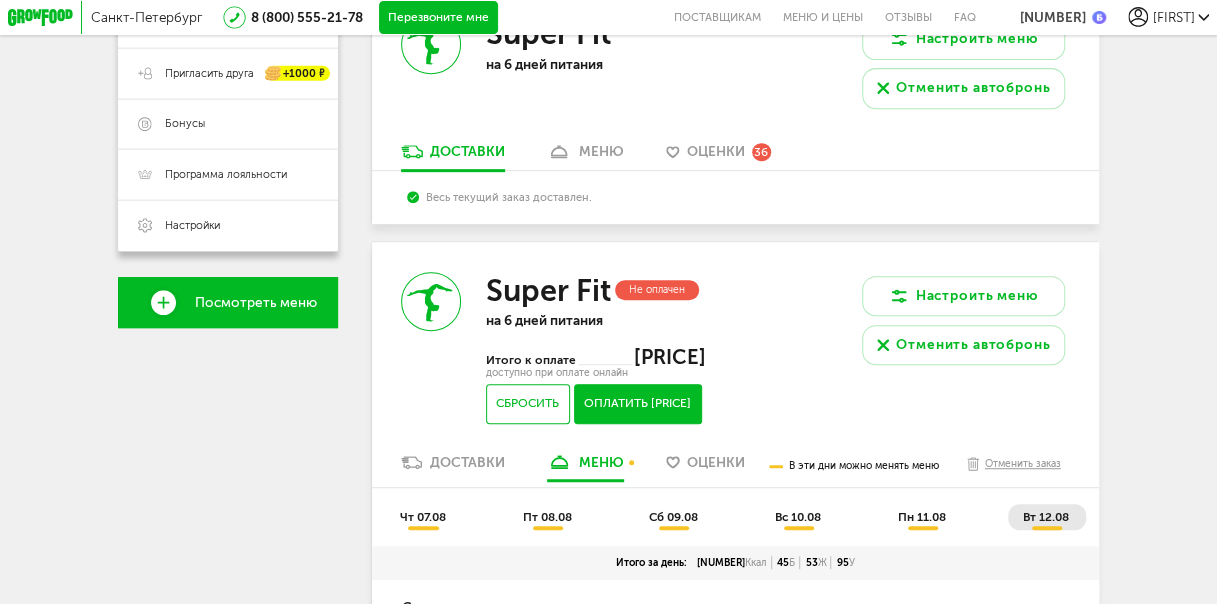 click on "Оплатить [PRICE]" at bounding box center (638, 404) 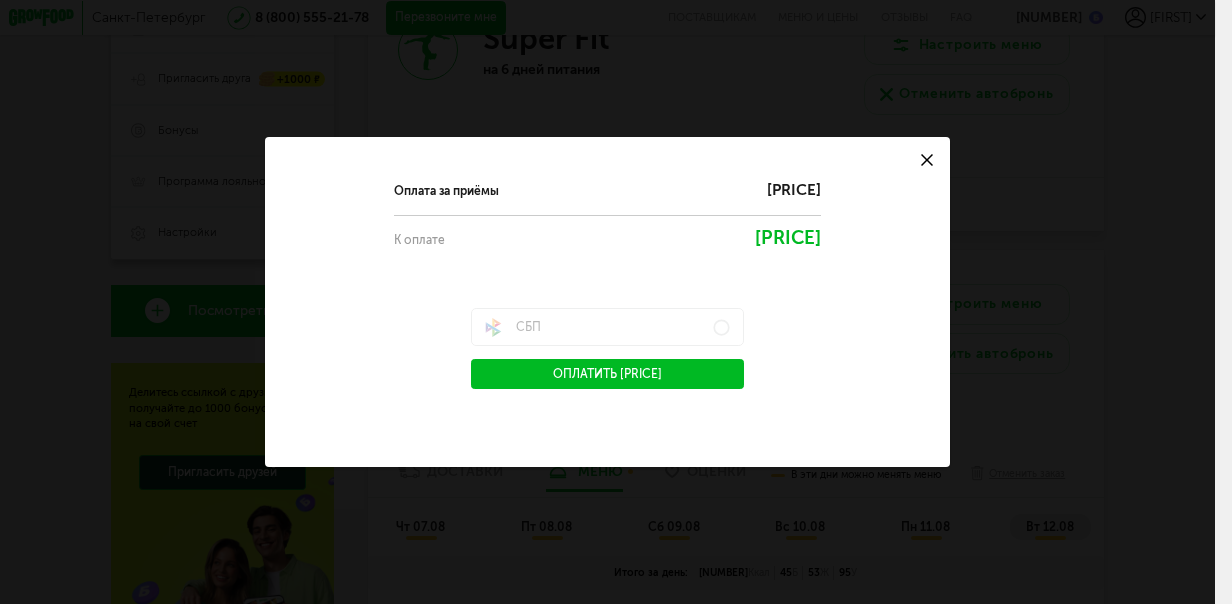 click on "Оплатить [PRICE]" at bounding box center (608, 374) 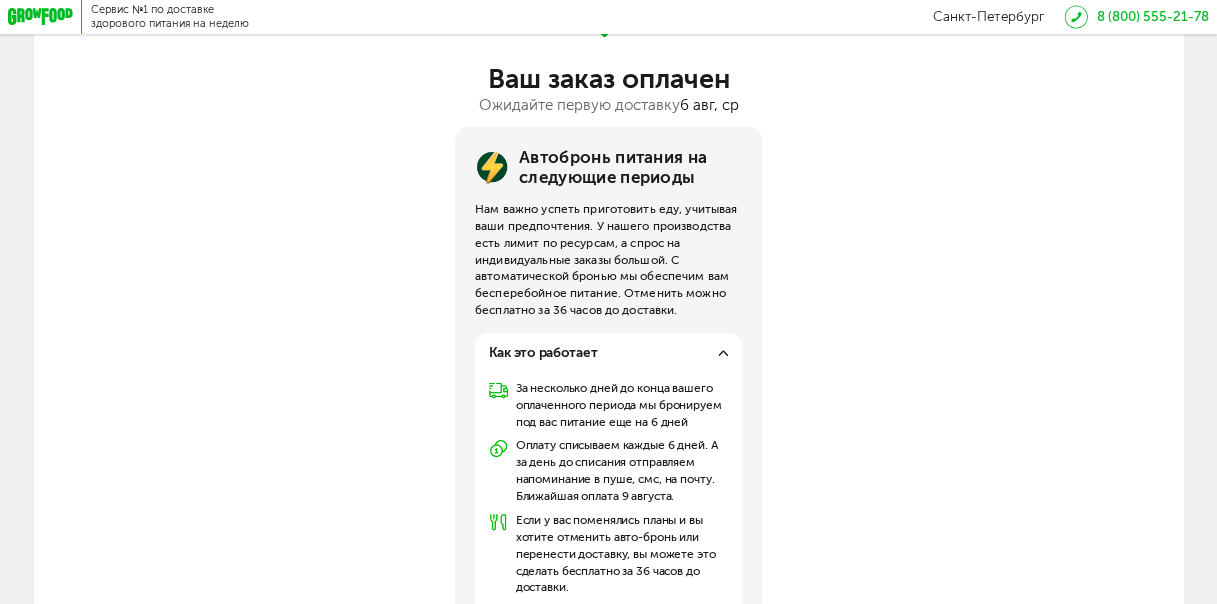 scroll, scrollTop: 0, scrollLeft: 0, axis: both 